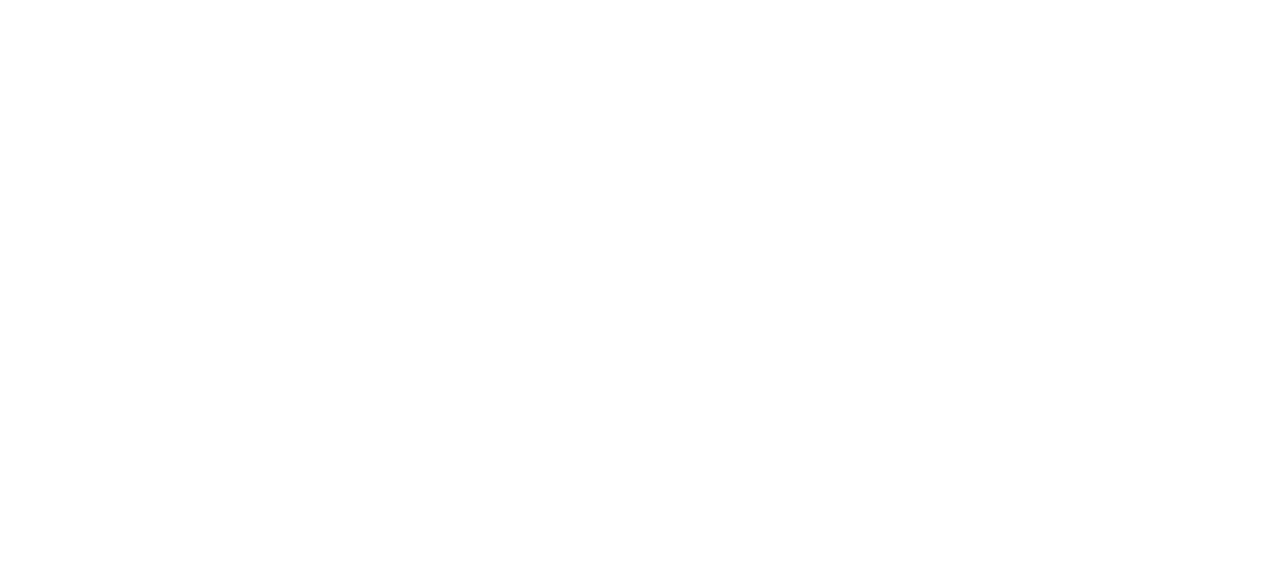 scroll, scrollTop: 0, scrollLeft: 0, axis: both 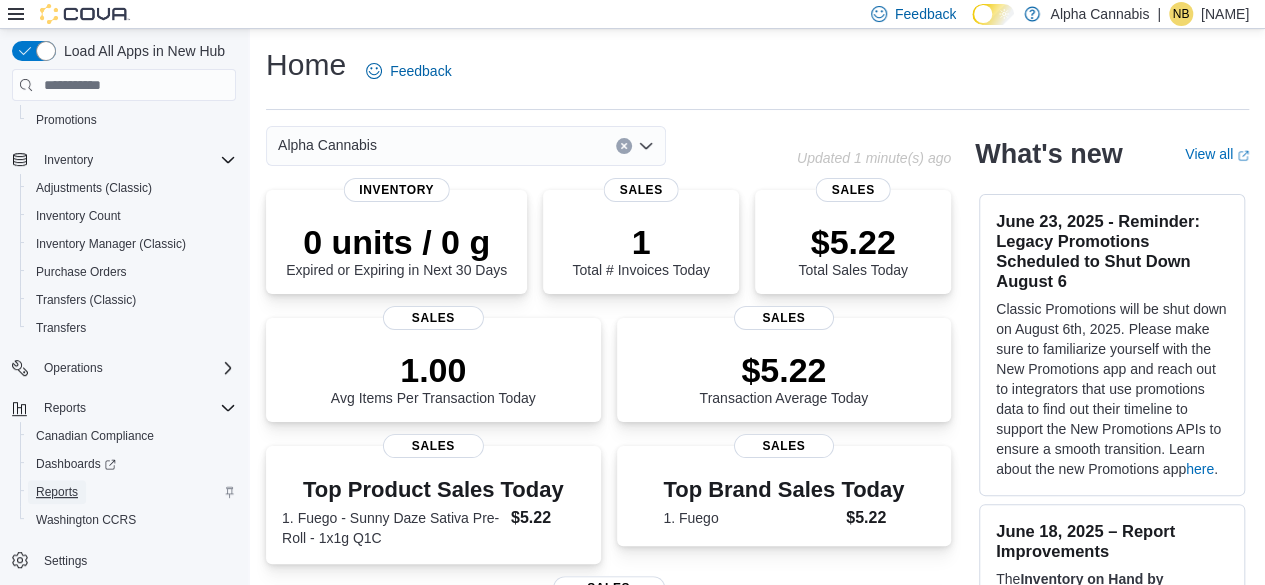 click on "Reports" at bounding box center (57, 492) 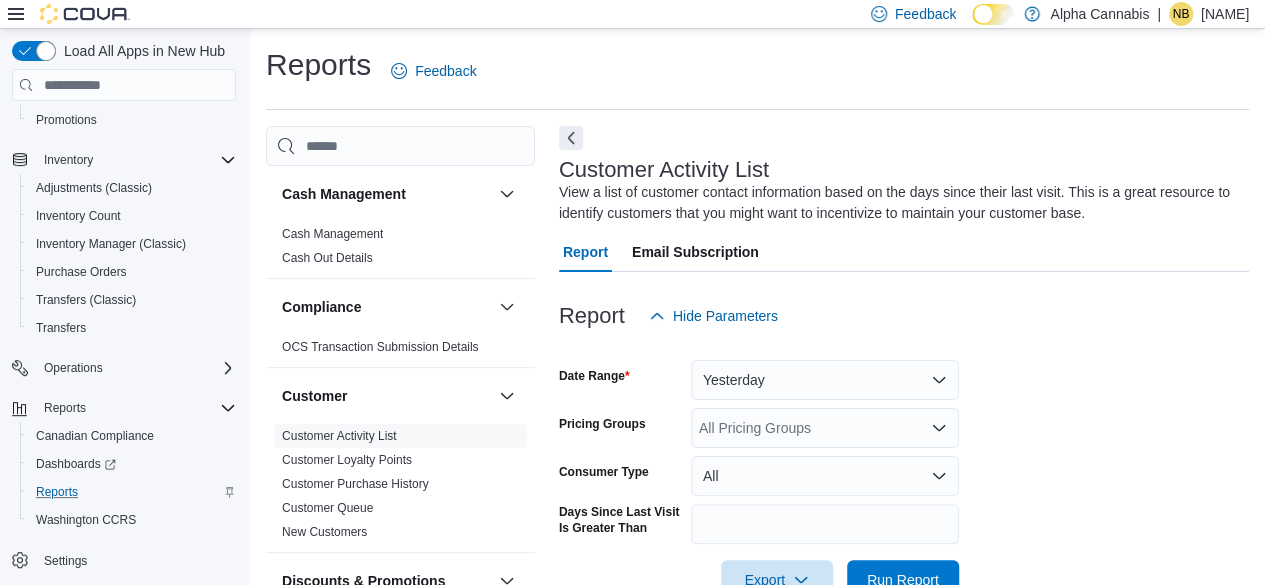 scroll, scrollTop: 54, scrollLeft: 0, axis: vertical 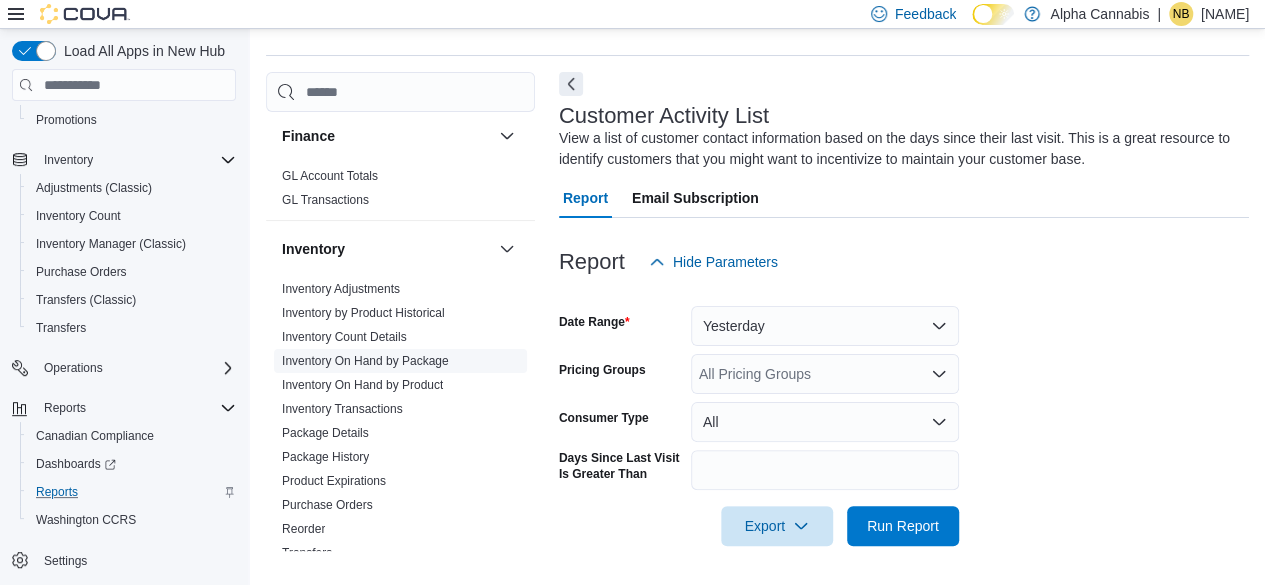 drag, startPoint x: 370, startPoint y: 383, endPoint x: 472, endPoint y: 373, distance: 102.48902 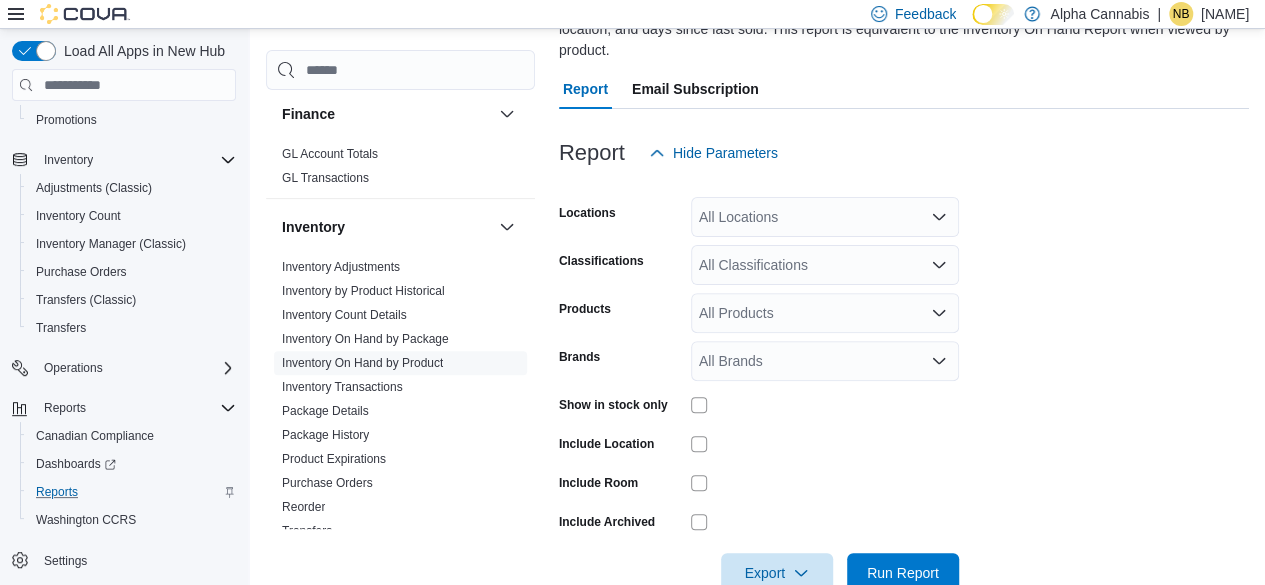 scroll, scrollTop: 232, scrollLeft: 0, axis: vertical 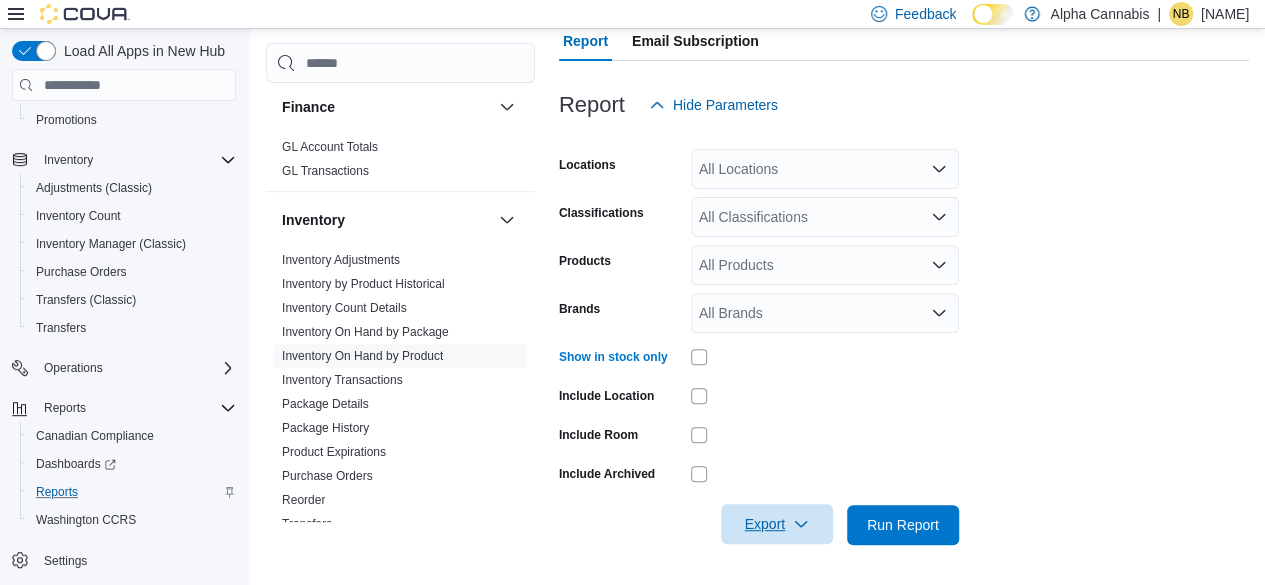 click on "Export" at bounding box center [777, 524] 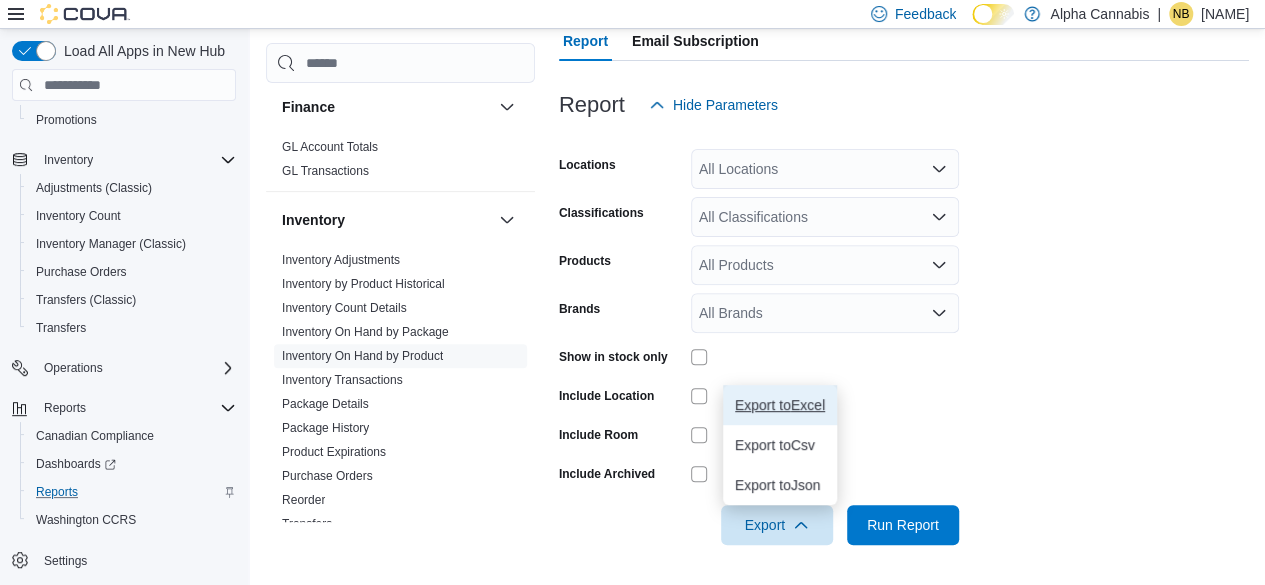 click on "Export to  Excel" at bounding box center (780, 405) 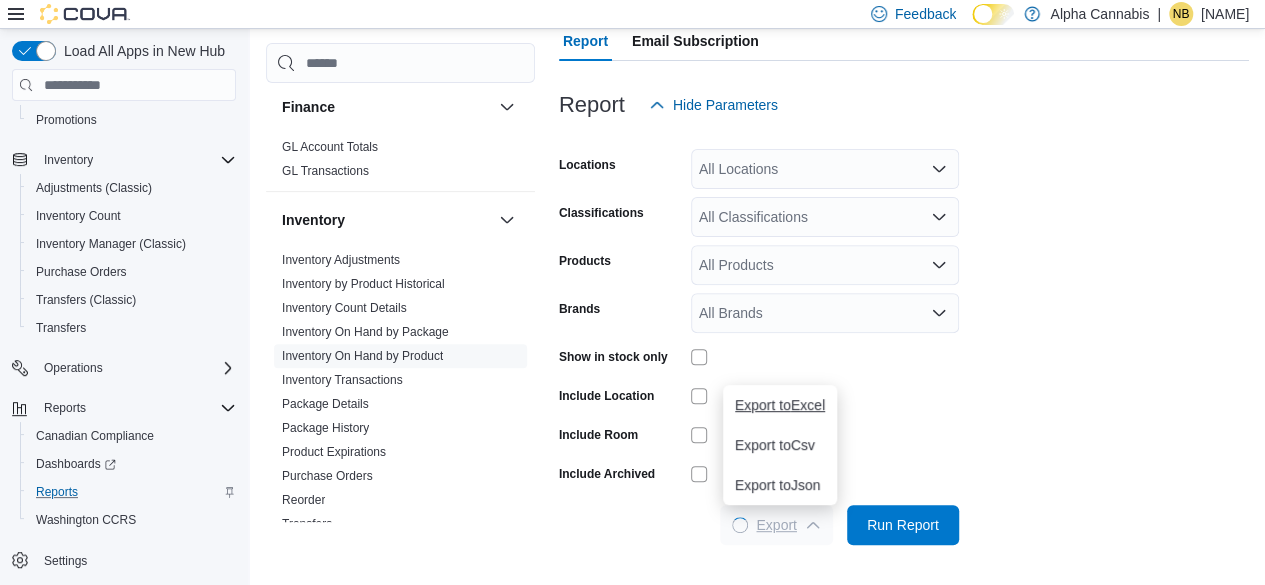 scroll, scrollTop: 0, scrollLeft: 0, axis: both 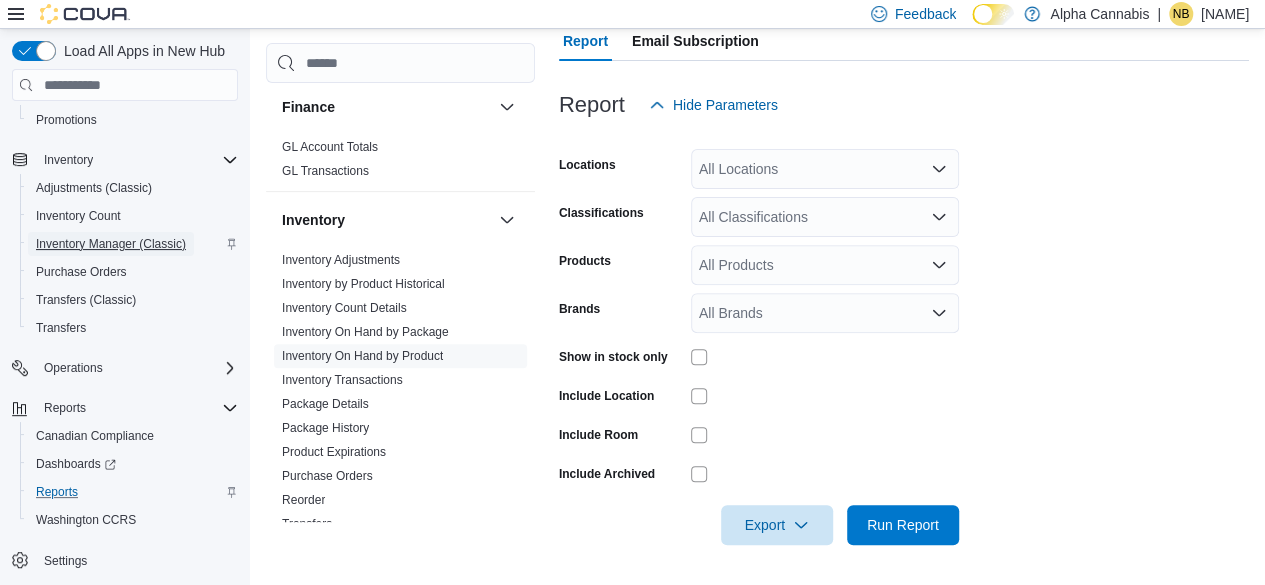 click on "Inventory Manager (Classic)" at bounding box center (111, 244) 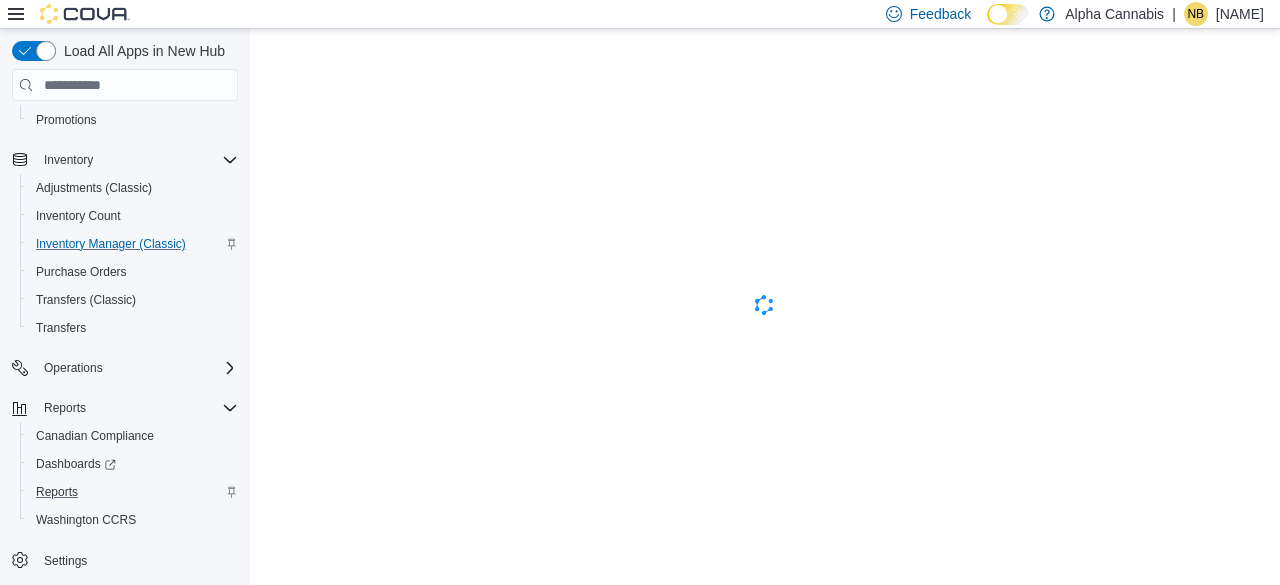 scroll, scrollTop: 0, scrollLeft: 0, axis: both 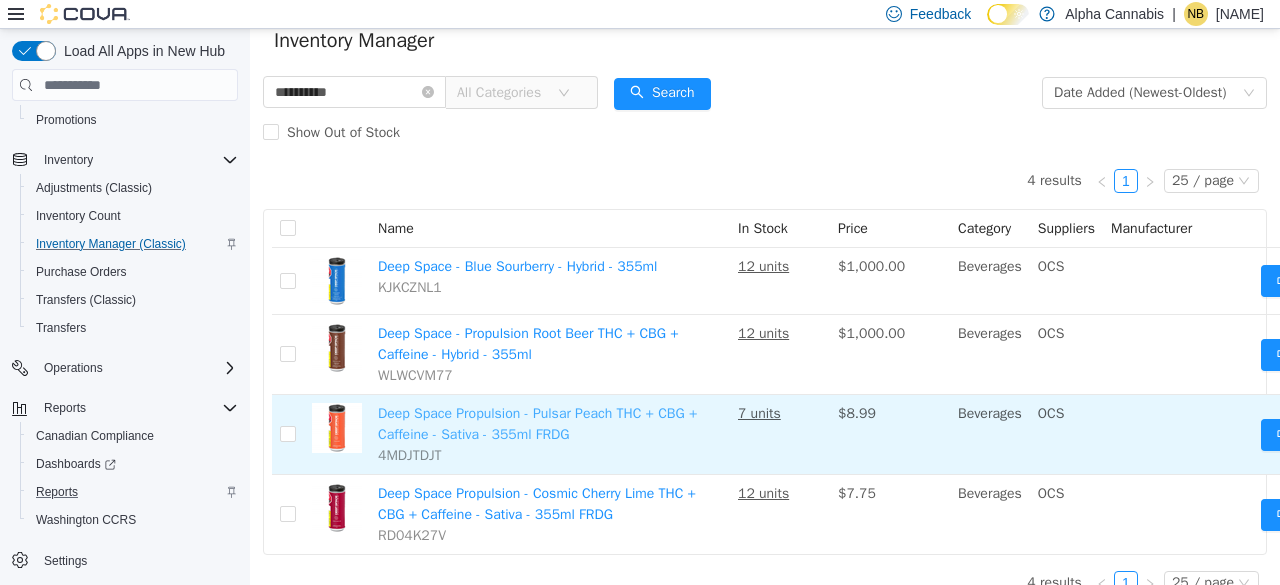 click on "Deep Space Propulsion - Pulsar Peach THC + CBG + Caffeine - Sativa - 355ml FRDG" at bounding box center (537, 424) 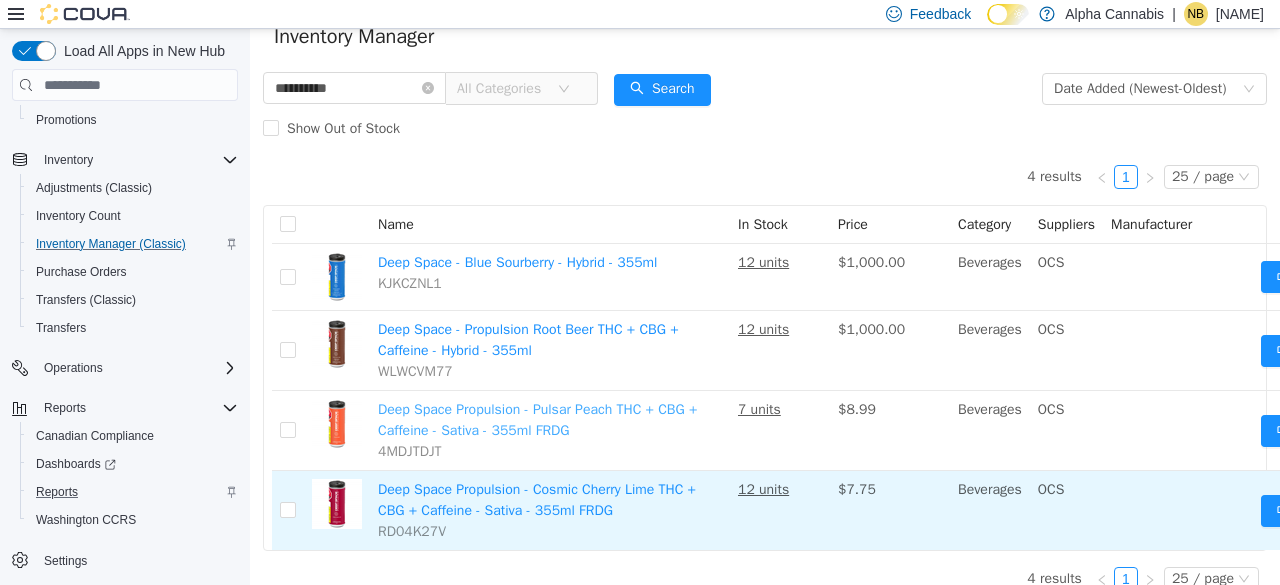 scroll, scrollTop: 106, scrollLeft: 0, axis: vertical 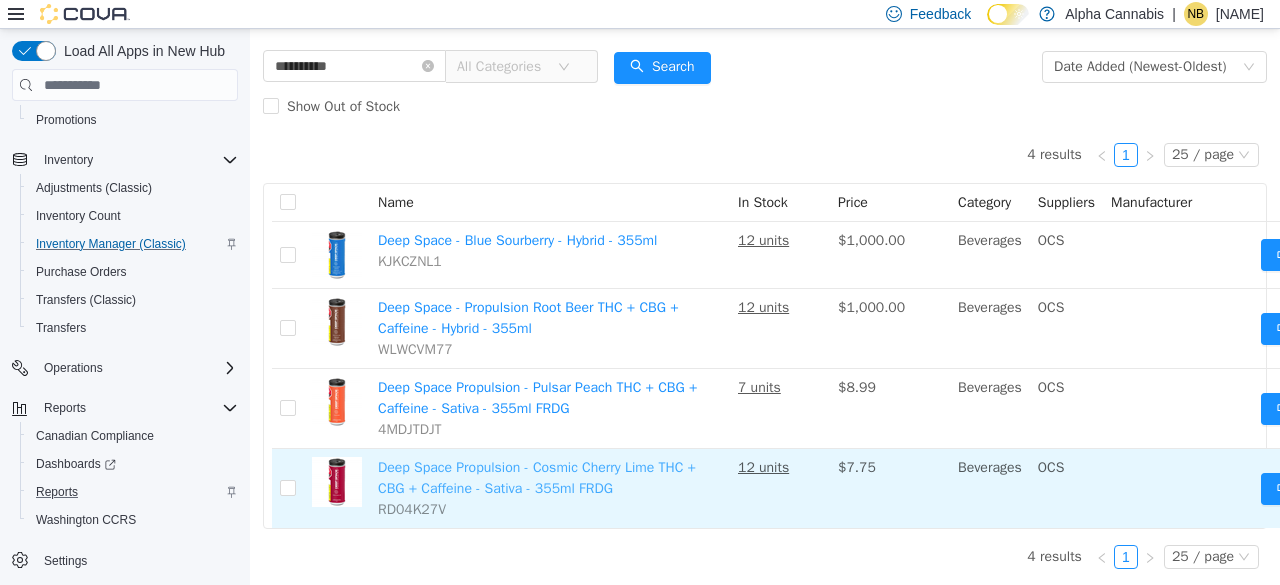 click on "Deep Space Propulsion - Cosmic Cherry Lime THC + CBG + Caffeine - Sativa - 355ml FRDG" at bounding box center (537, 478) 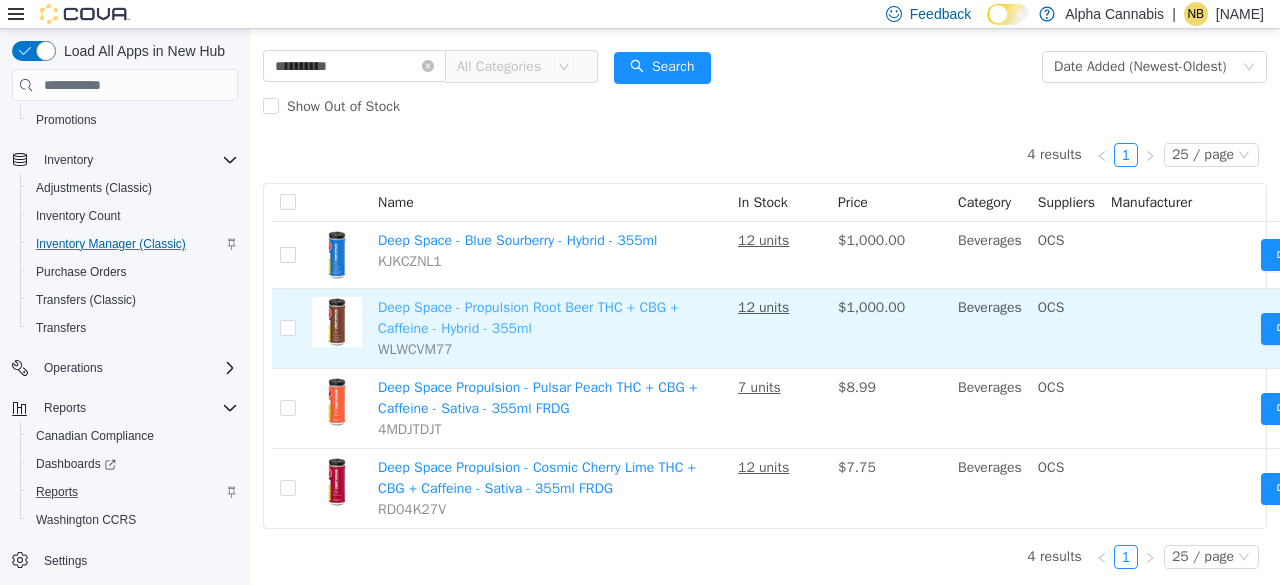 click on "Deep Space - Propulsion Root Beer THC + CBG + Caffeine - Hybrid - 355ml" at bounding box center (528, 318) 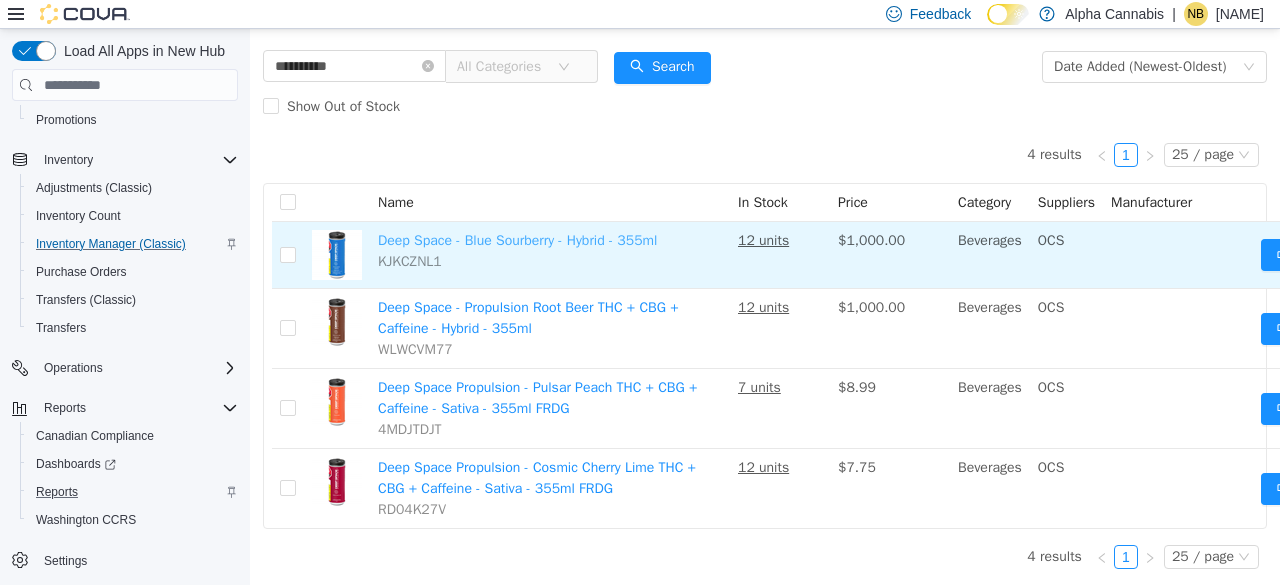 click on "Deep Space - Blue Sourberry - Hybrid - 355ml" at bounding box center [517, 240] 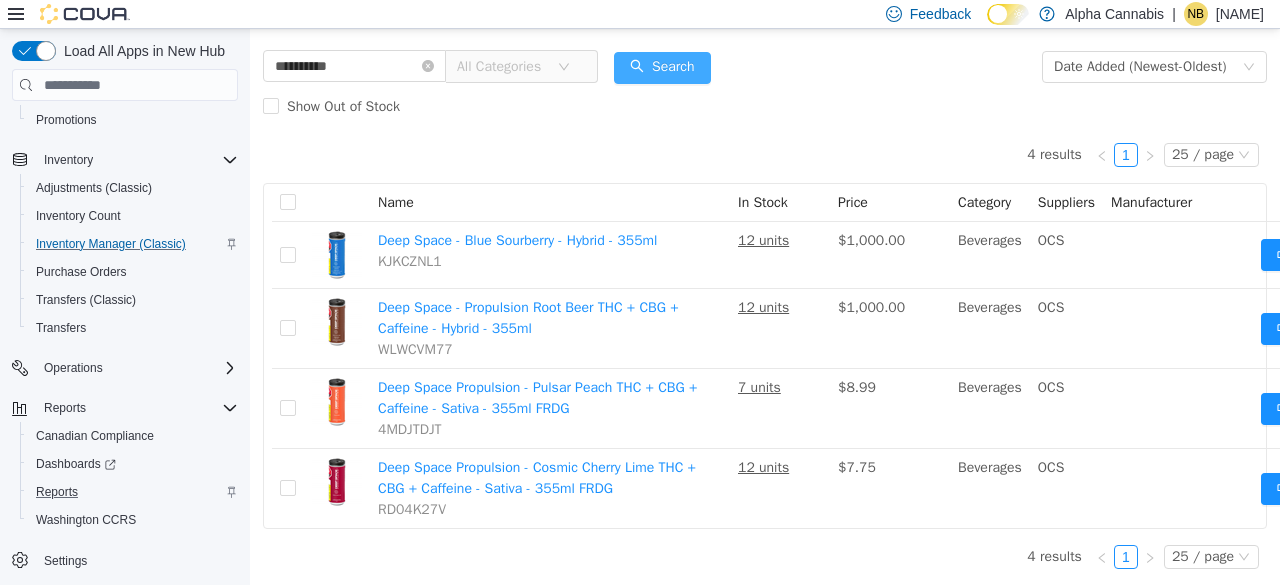 click on "Search" at bounding box center (662, 68) 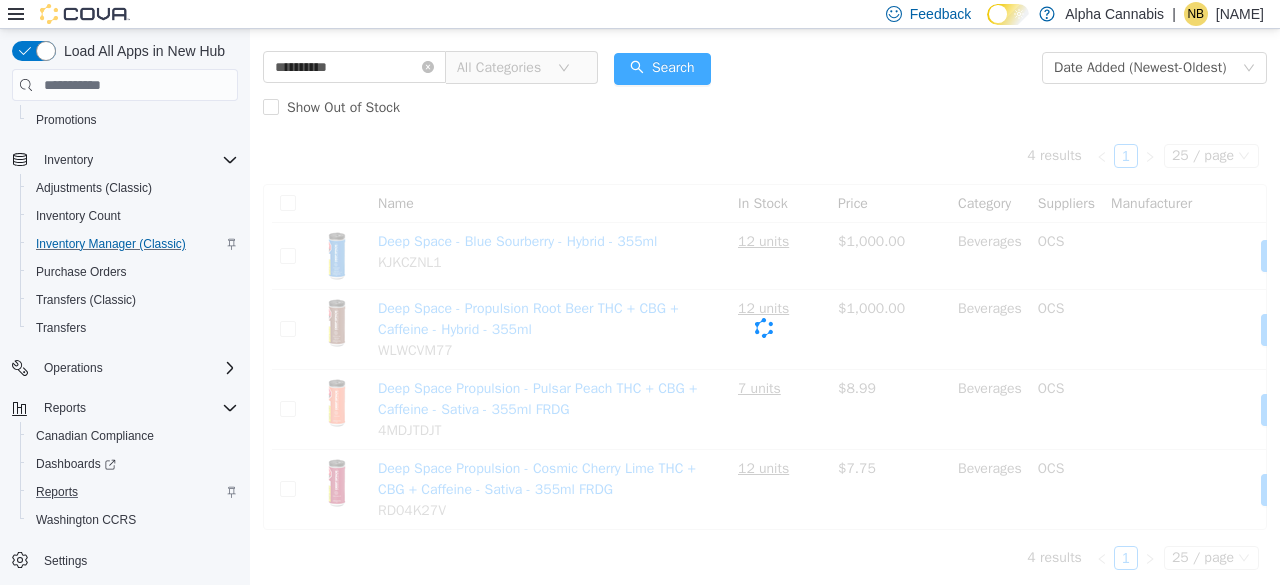 scroll, scrollTop: 106, scrollLeft: 0, axis: vertical 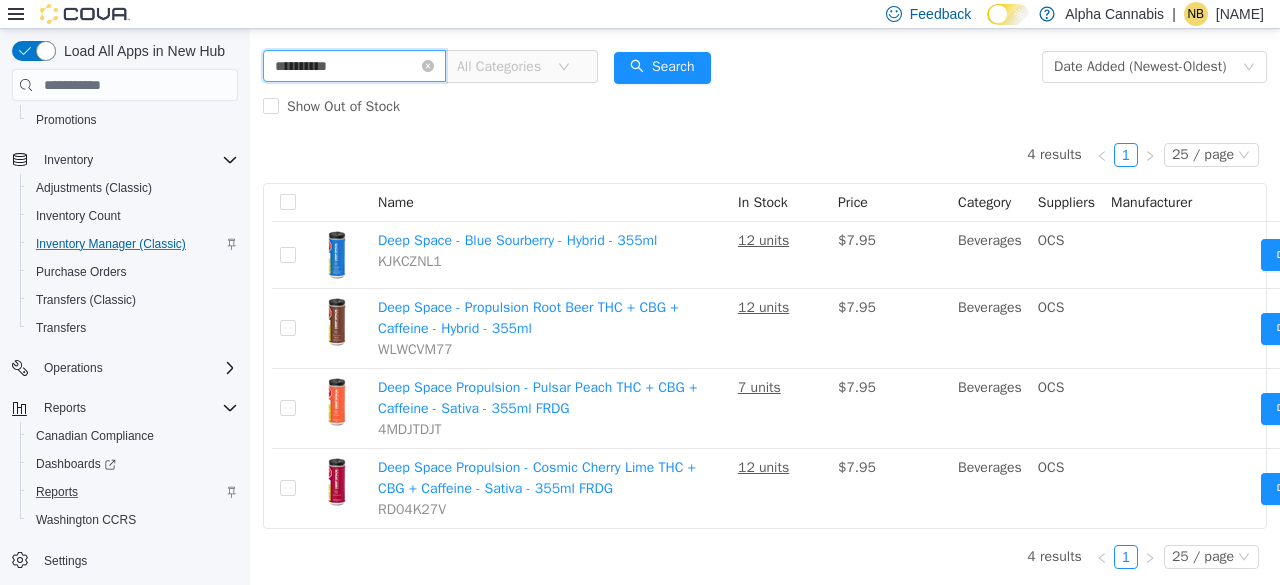 click on "**********" at bounding box center [354, 66] 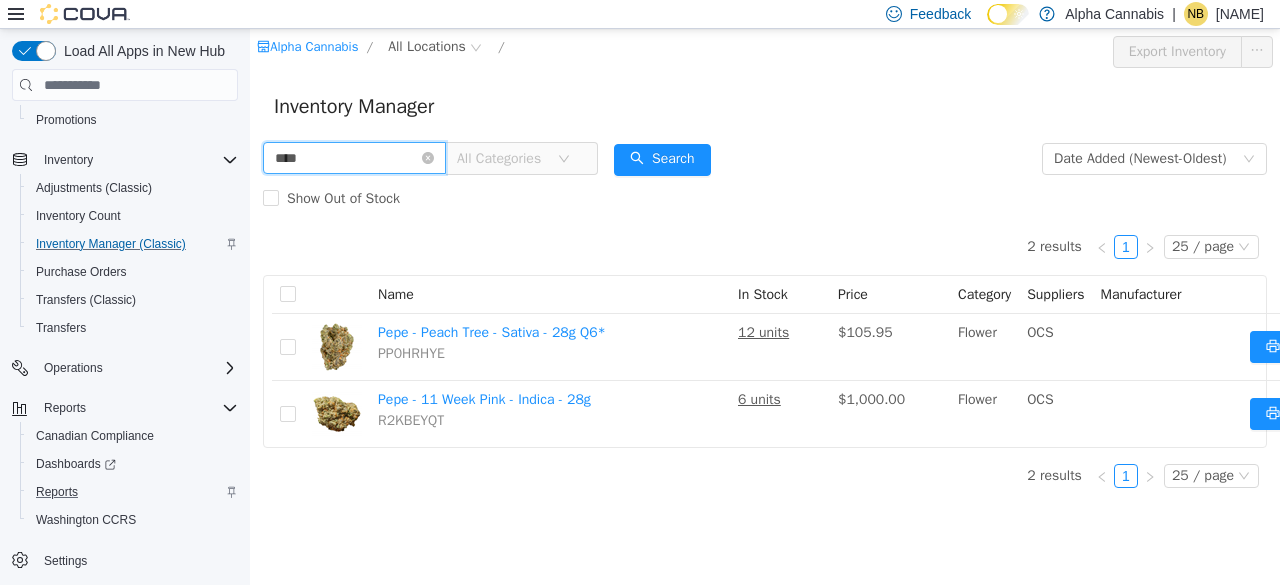 scroll, scrollTop: 15, scrollLeft: 0, axis: vertical 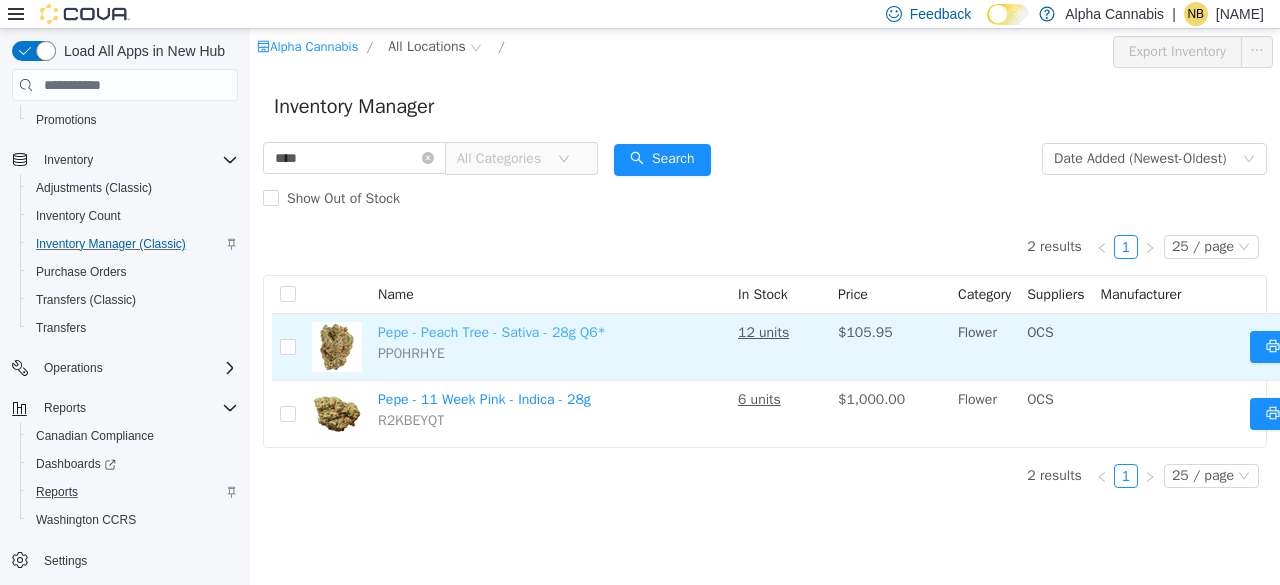 click on "Pepe - Peach Tree - Sativa - 28g Q6*" at bounding box center (492, 332) 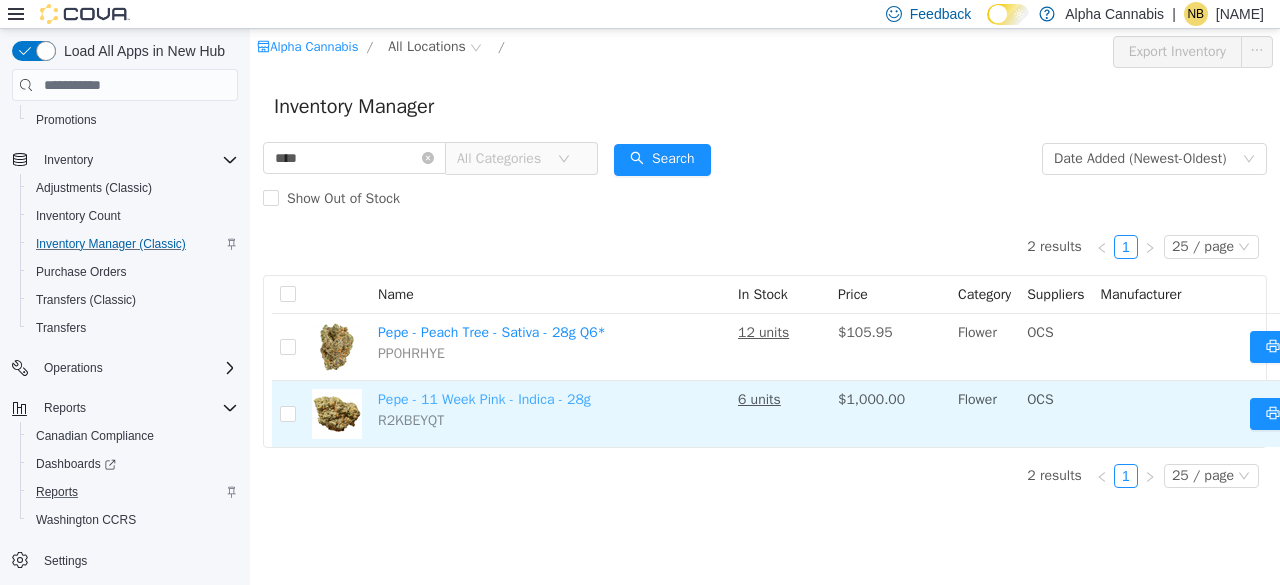 click on "Pepe - 11 Week Pink - Indica - 28g" at bounding box center (484, 399) 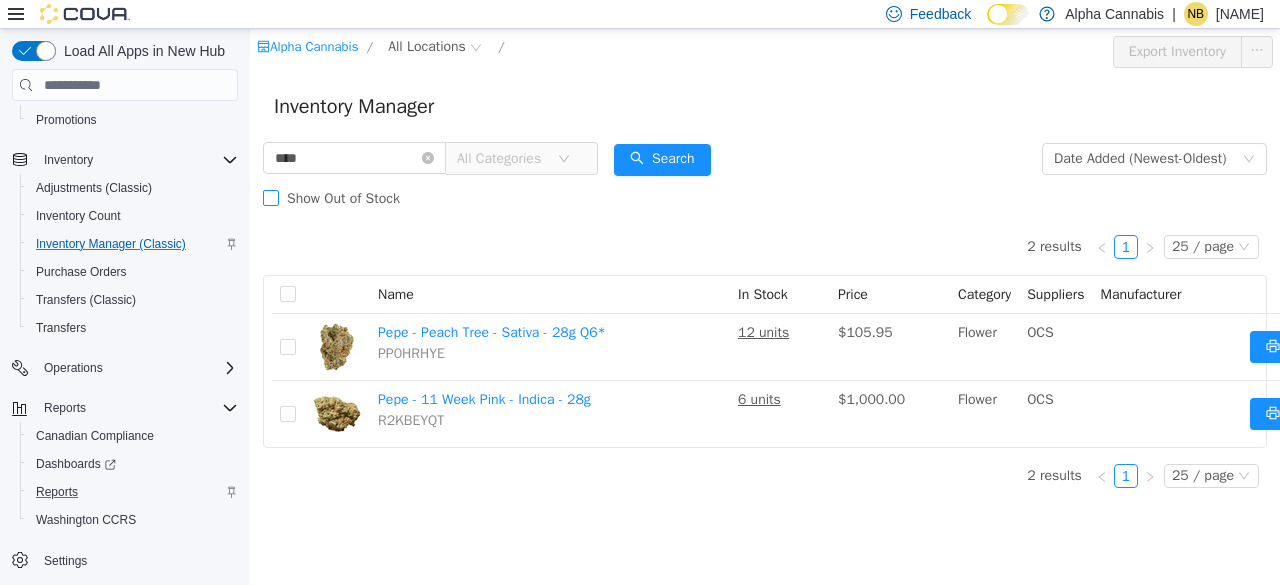 click on "Show Out of Stock" at bounding box center (335, 199) 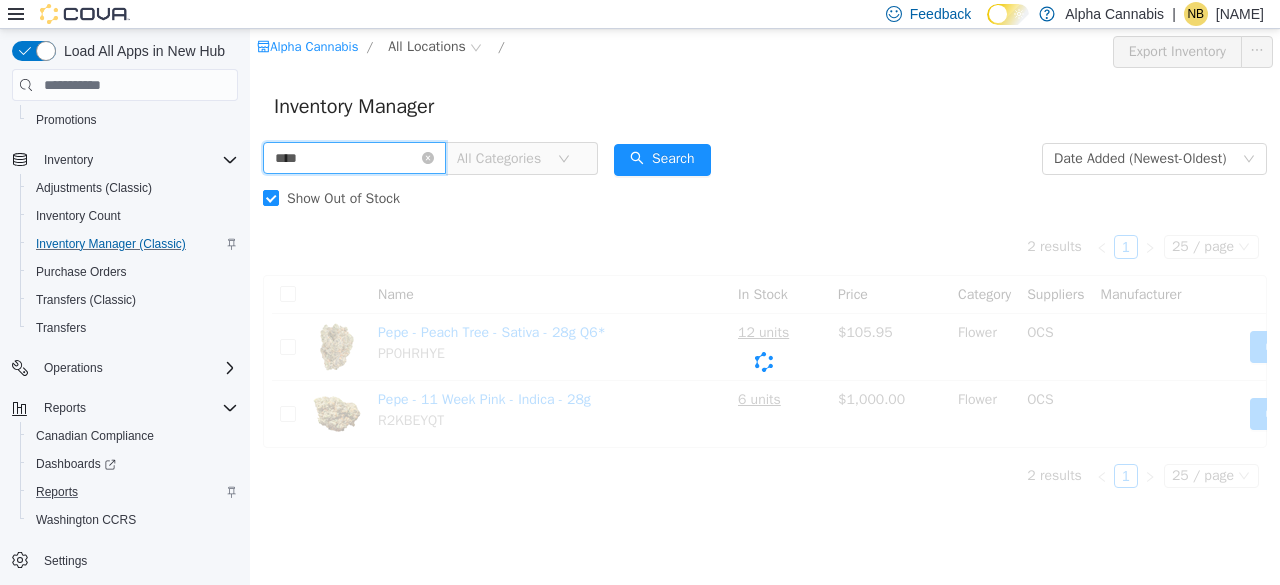 click on "****" at bounding box center [354, 158] 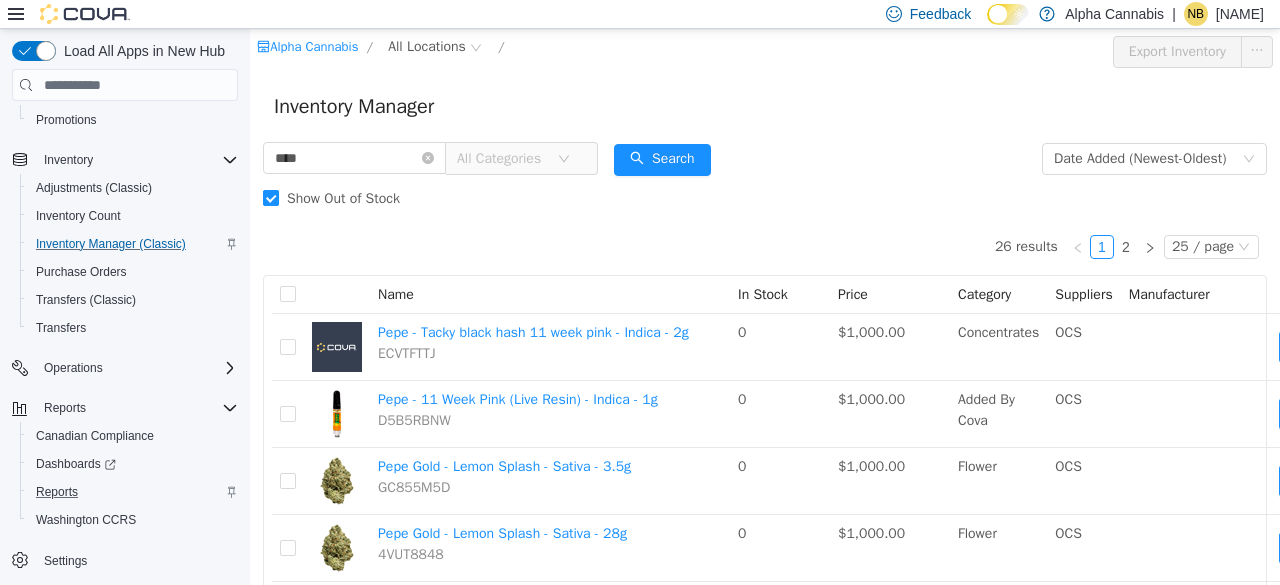 click on "Show Out of Stock" at bounding box center (343, 198) 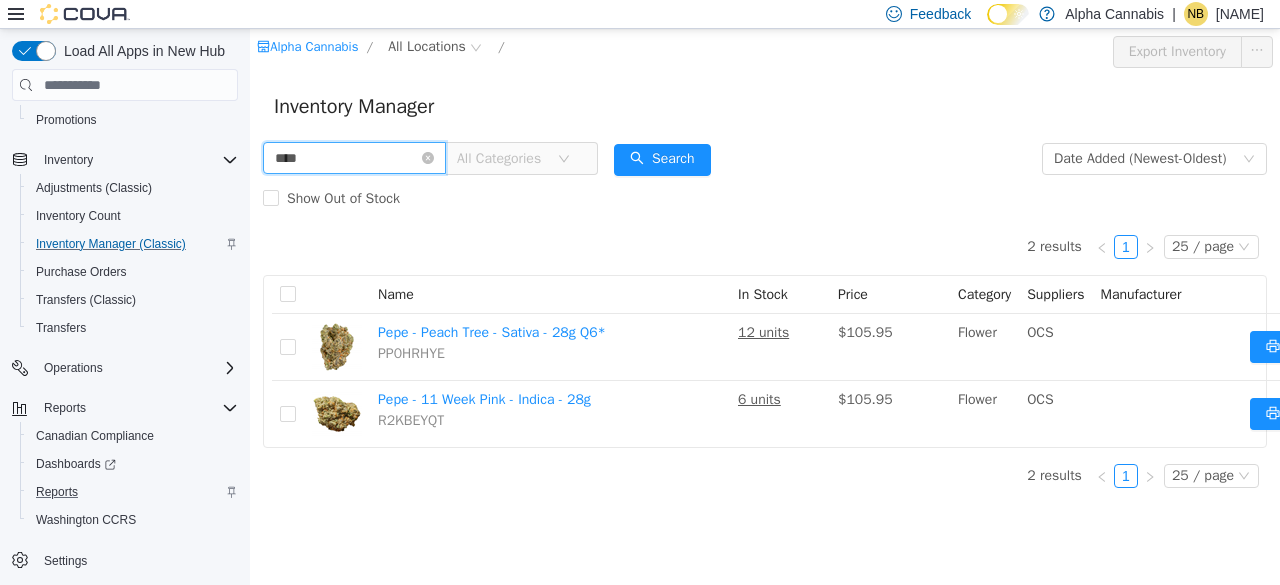 click on "****" at bounding box center (354, 158) 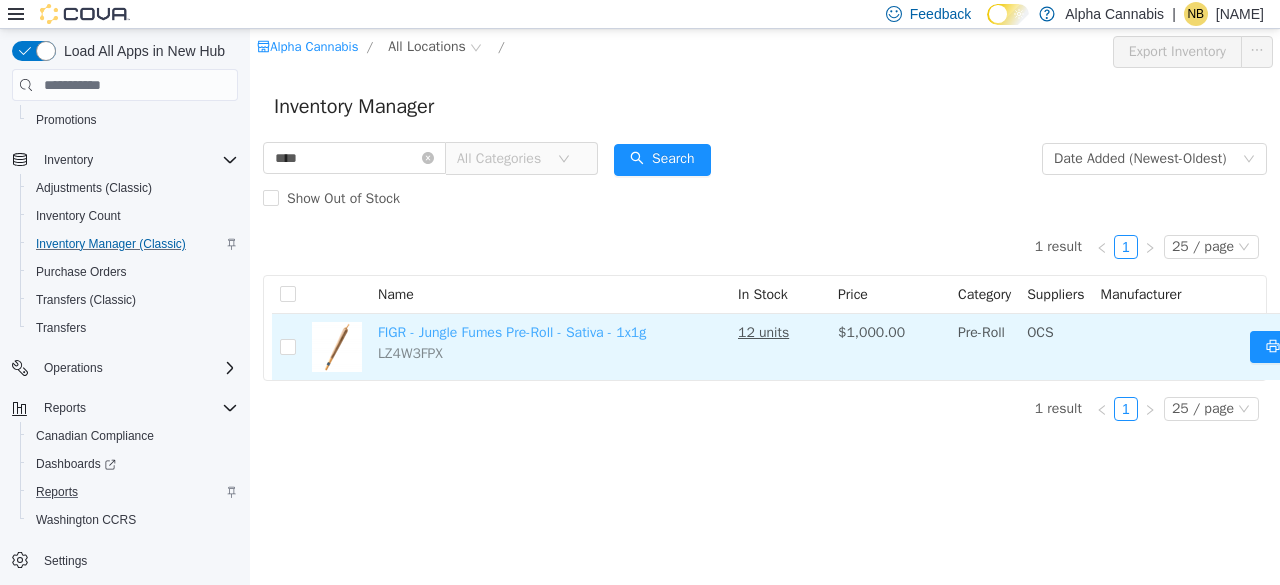 click on "FIGR - Jungle Fumes Pre-Roll - Sativa - 1x1g" at bounding box center (512, 332) 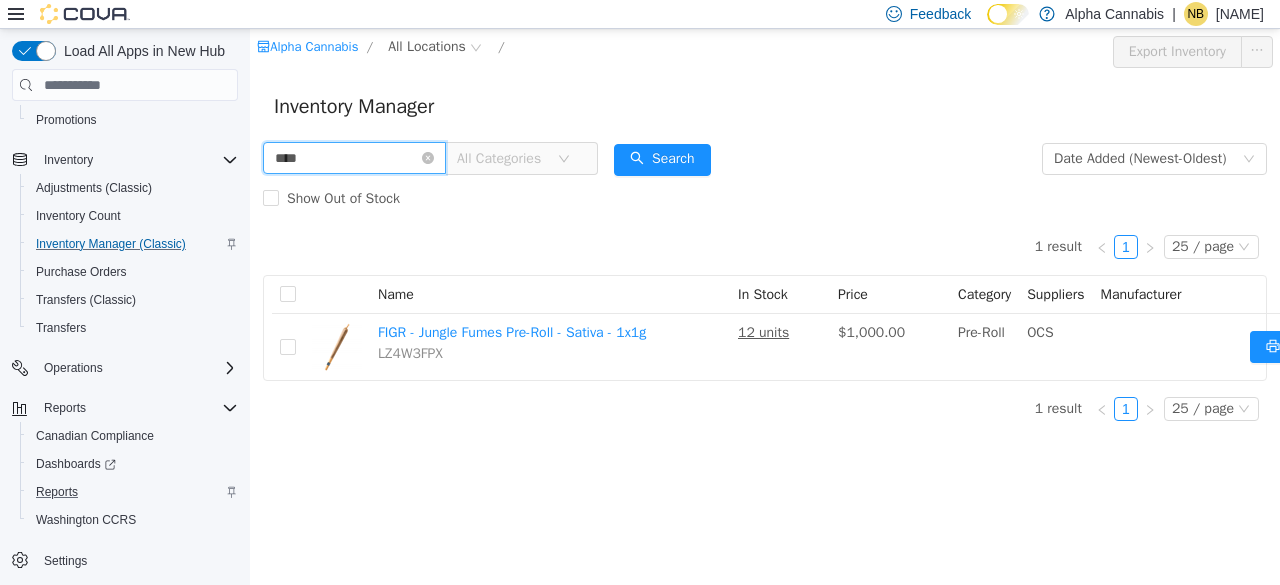 click on "****" at bounding box center [354, 158] 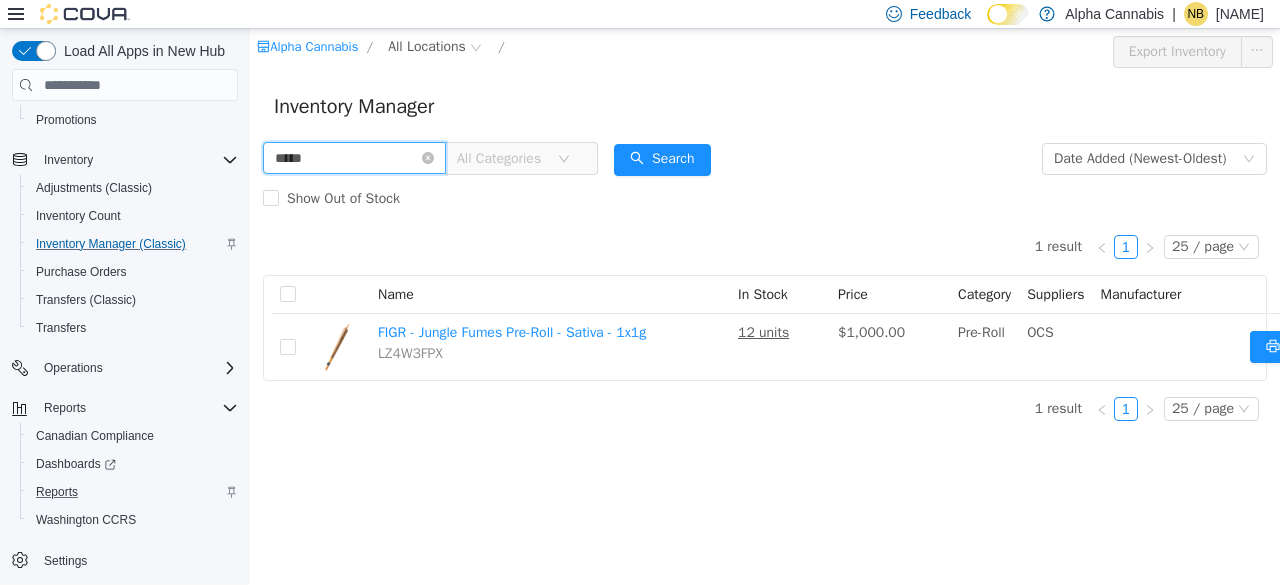 type on "*****" 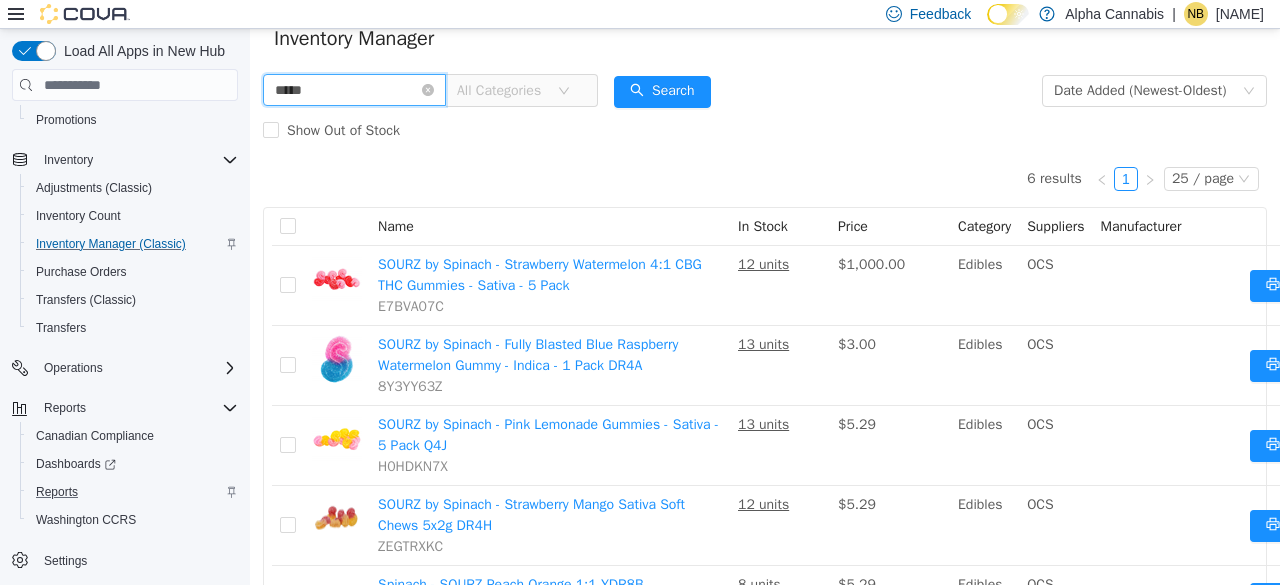 scroll, scrollTop: 83, scrollLeft: 0, axis: vertical 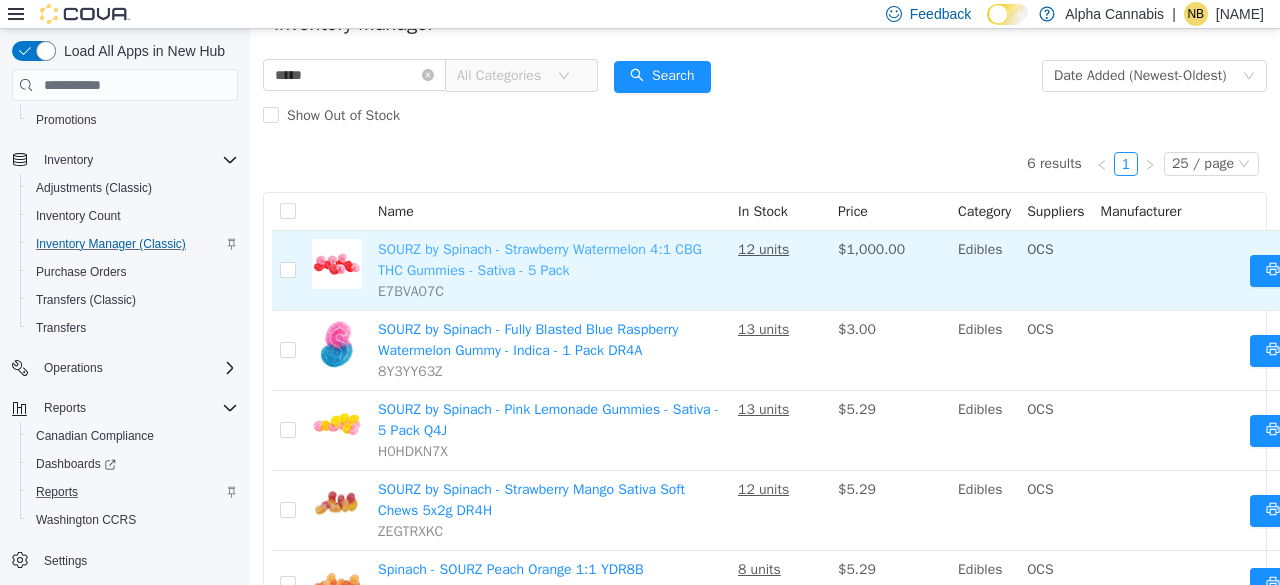 click on "SOURZ by Spinach - Strawberry Watermelon 4:1 CBG THC Gummies - Sativa - 5 Pack" at bounding box center [540, 260] 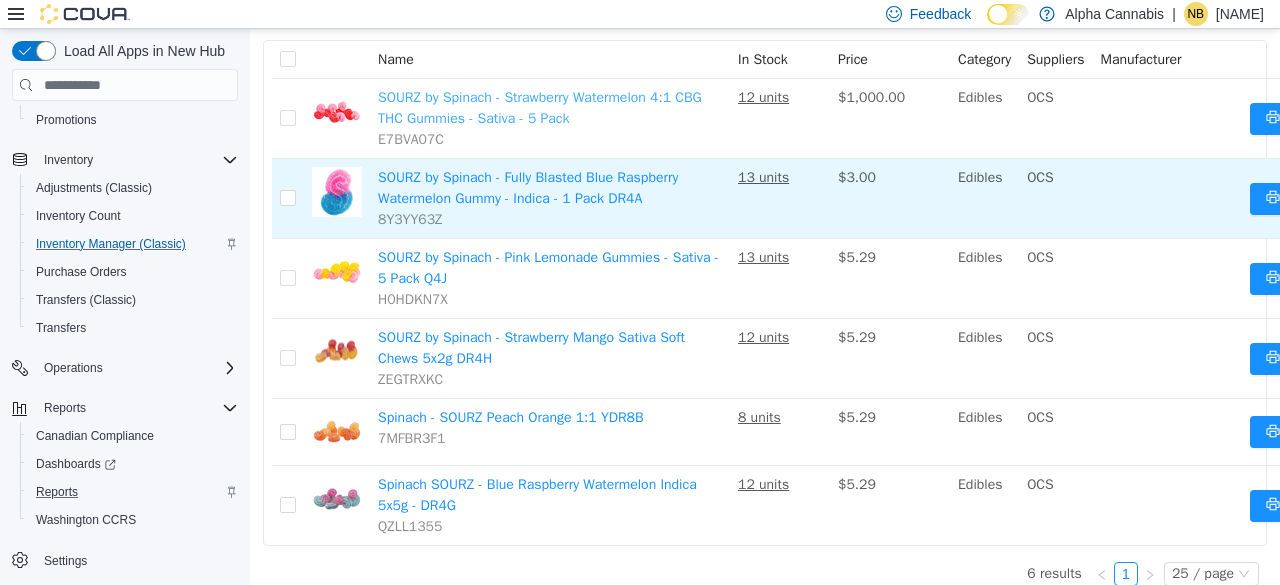 scroll, scrollTop: 232, scrollLeft: 0, axis: vertical 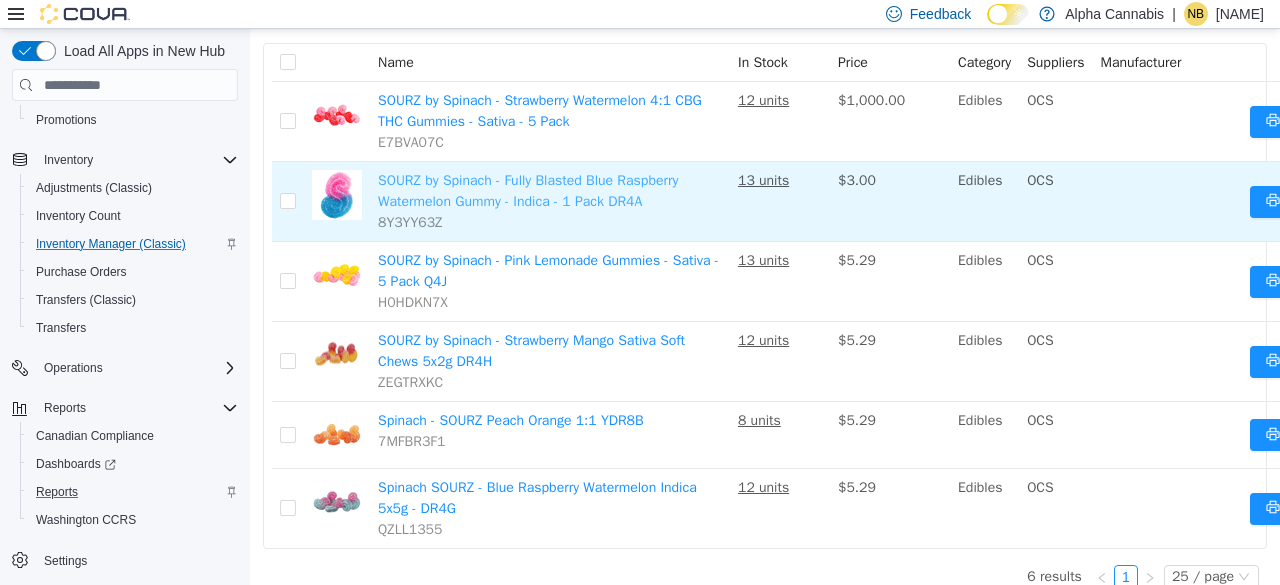 click on "SOURZ by Spinach - Fully Blasted Blue Raspberry Watermelon Gummy - Indica - 1 Pack DR4A" at bounding box center [528, 191] 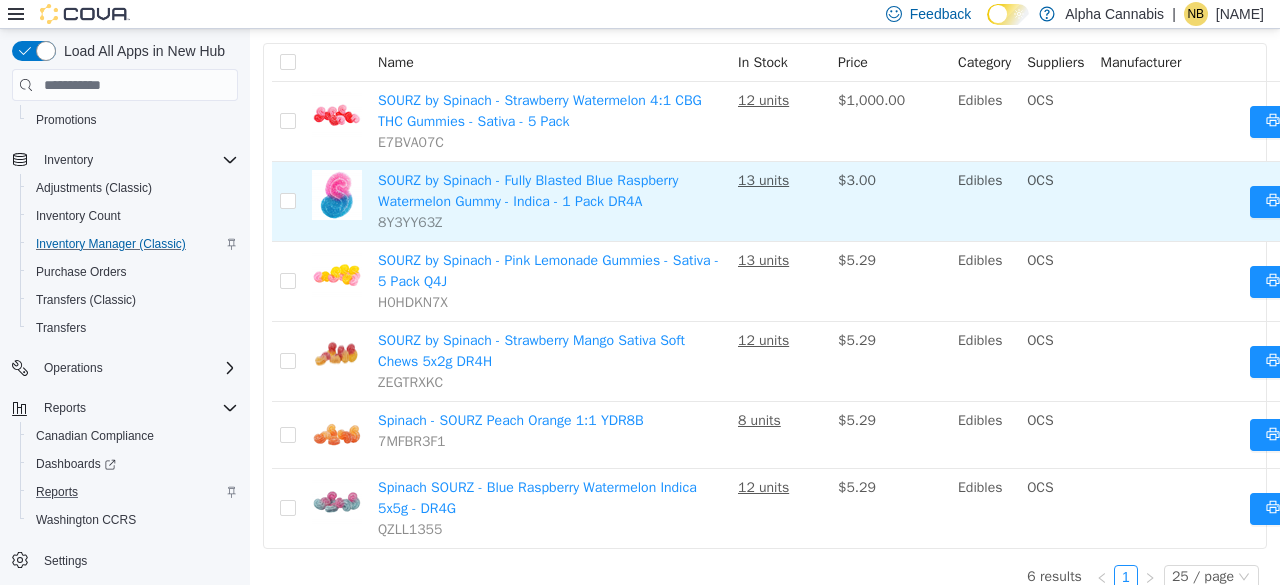 click on "SOURZ by Spinach - Fully Blasted Blue Raspberry Watermelon Gummy - Indica - 1 Pack DR4A 8Y3YY63Z" at bounding box center (550, 202) 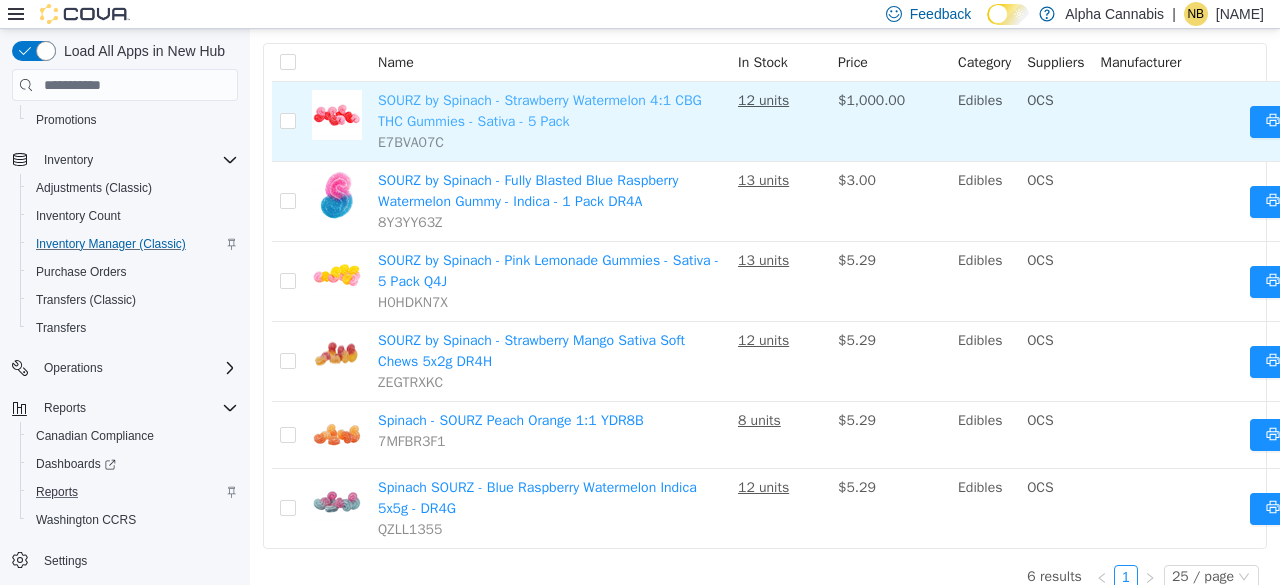 scroll, scrollTop: 0, scrollLeft: 0, axis: both 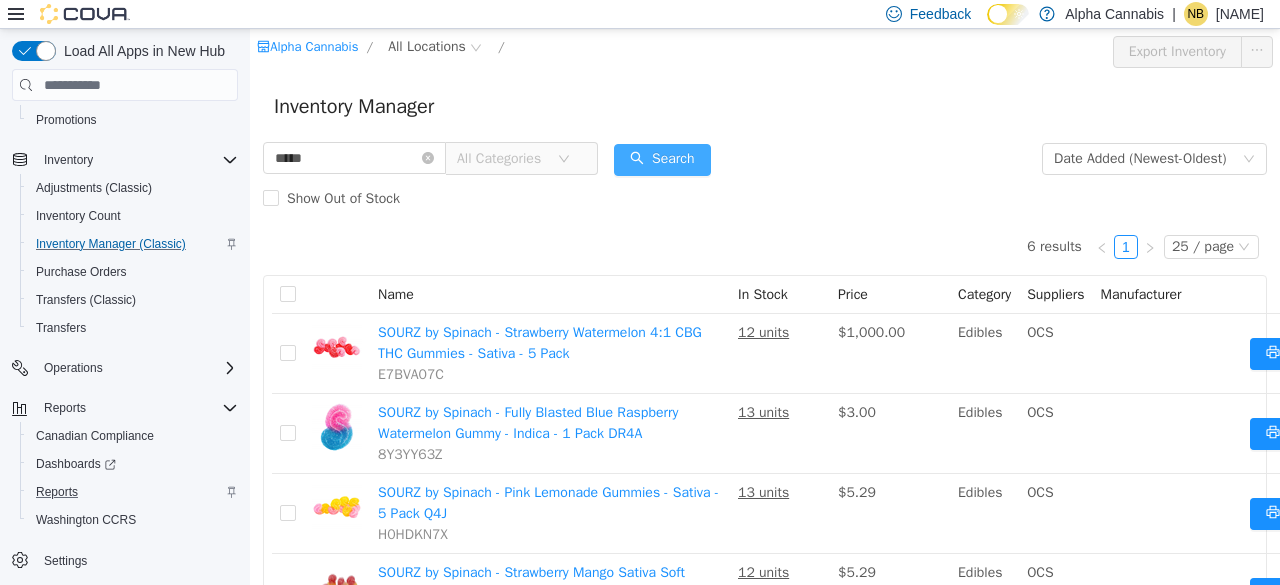 click on "Search" at bounding box center [662, 160] 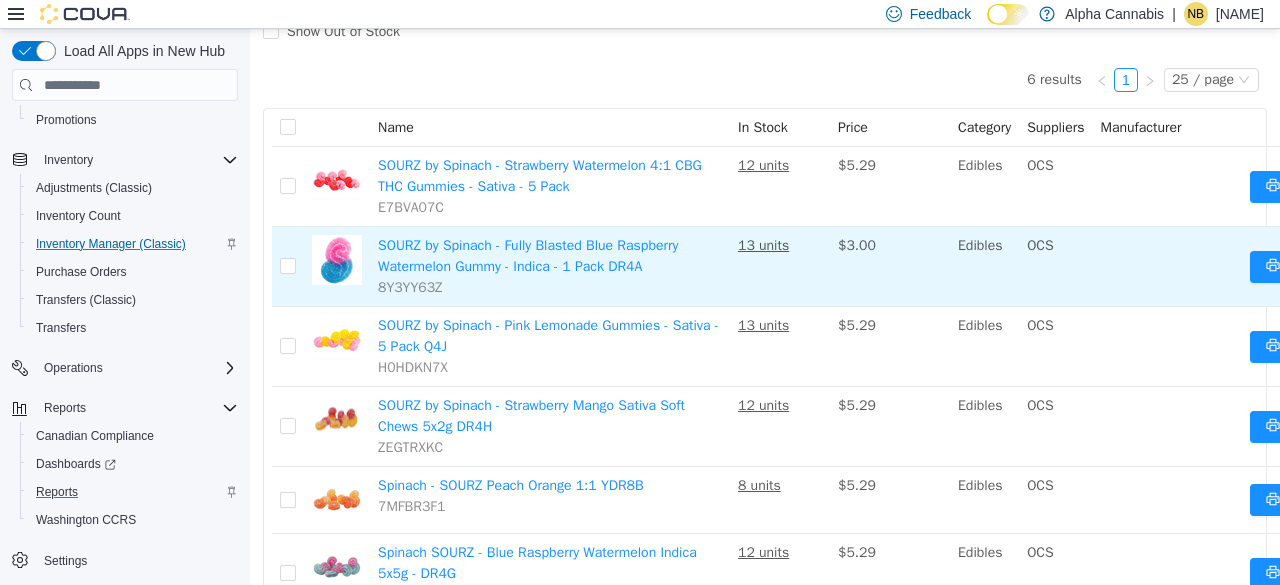 scroll, scrollTop: 266, scrollLeft: 0, axis: vertical 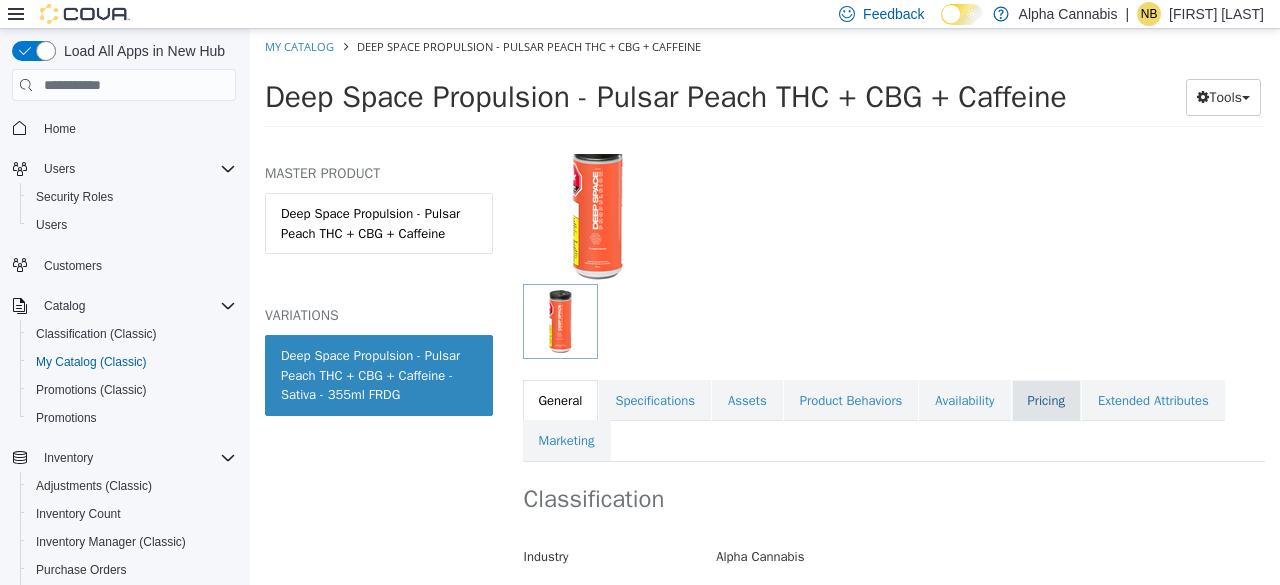 click on "Pricing" at bounding box center (1046, 401) 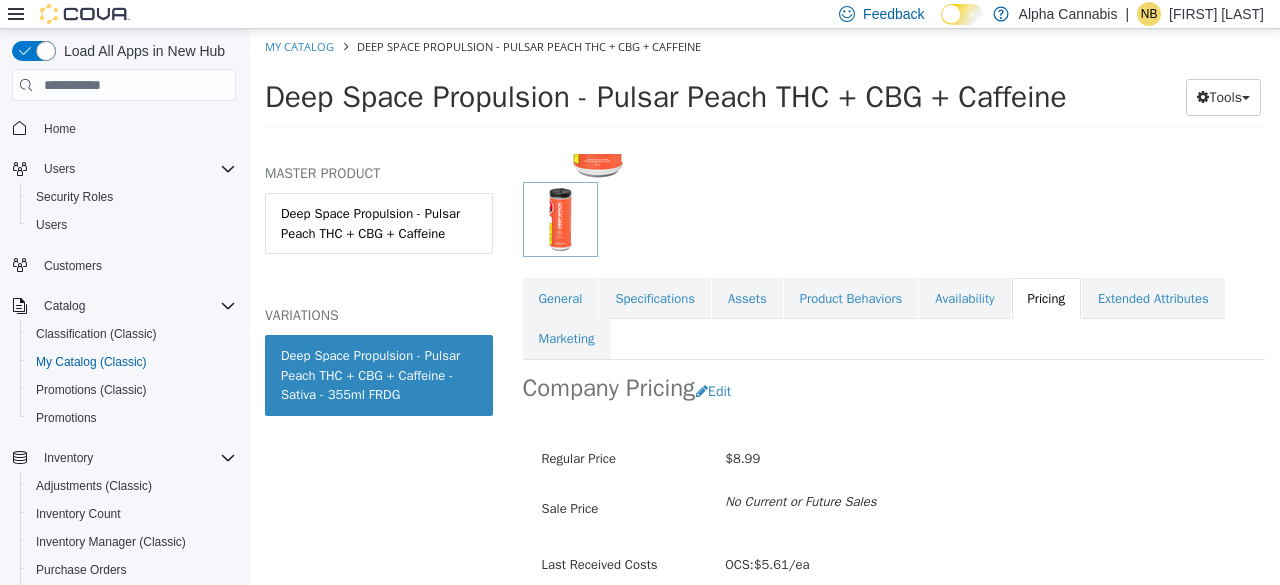 scroll, scrollTop: 323, scrollLeft: 0, axis: vertical 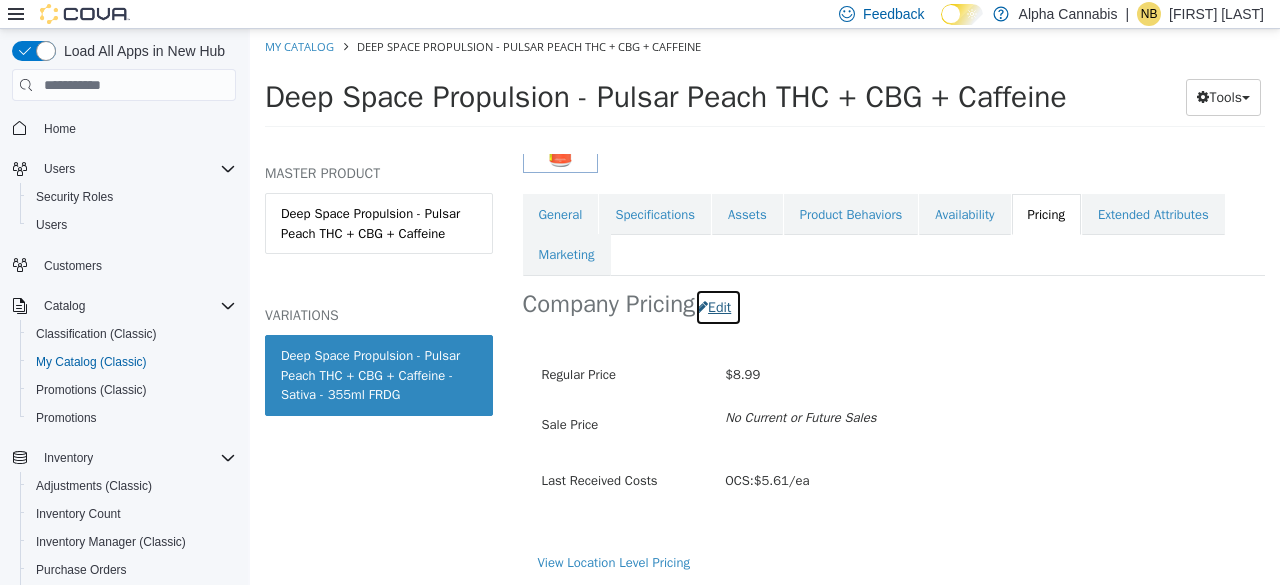 click on "Edit" at bounding box center [718, 307] 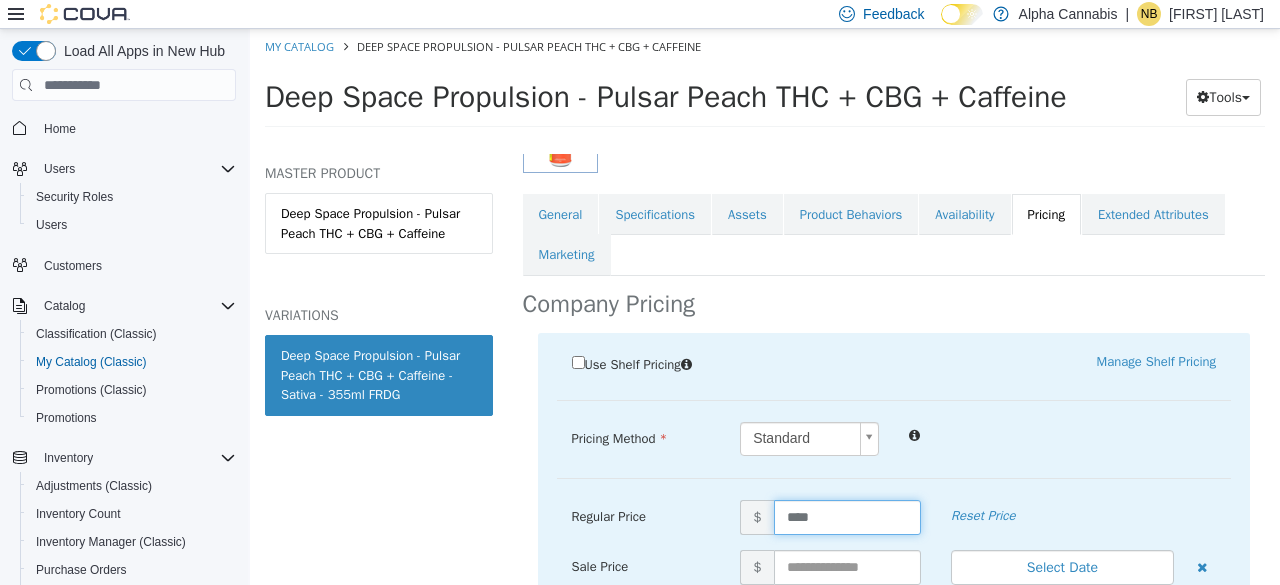 click on "****" at bounding box center [847, 517] 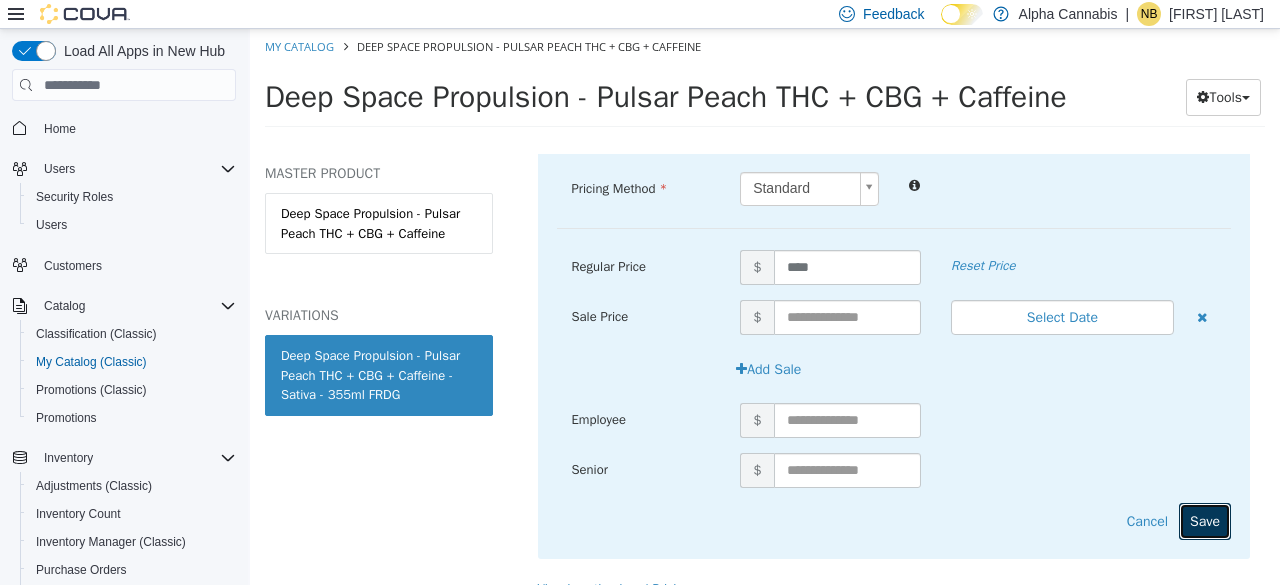 click on "Save" at bounding box center [1205, 521] 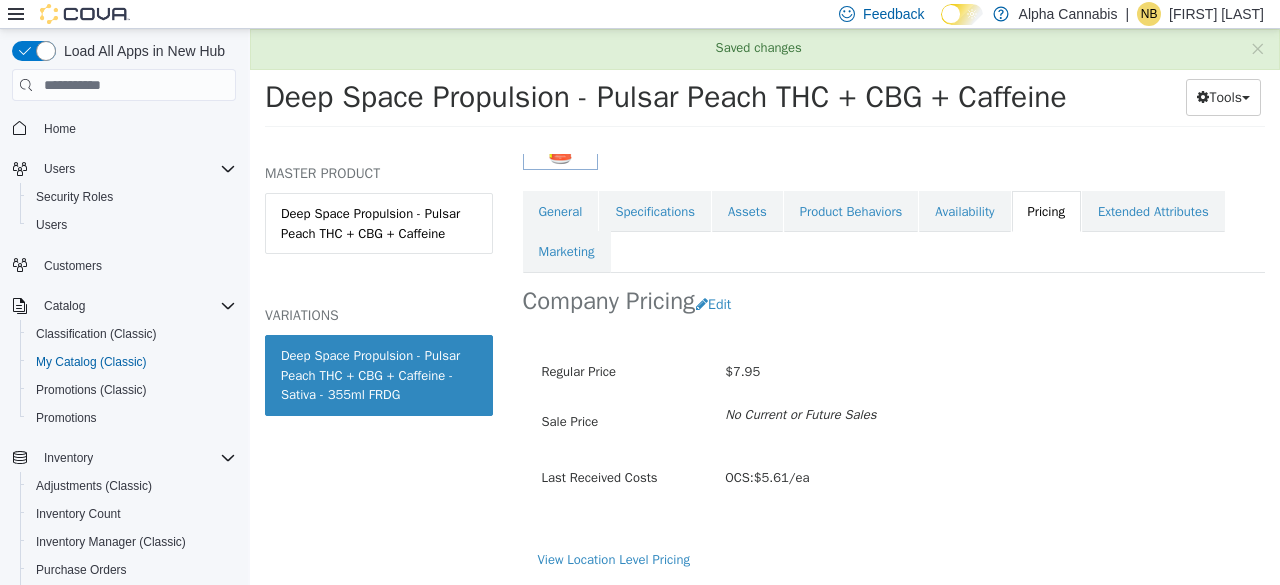 scroll, scrollTop: 323, scrollLeft: 0, axis: vertical 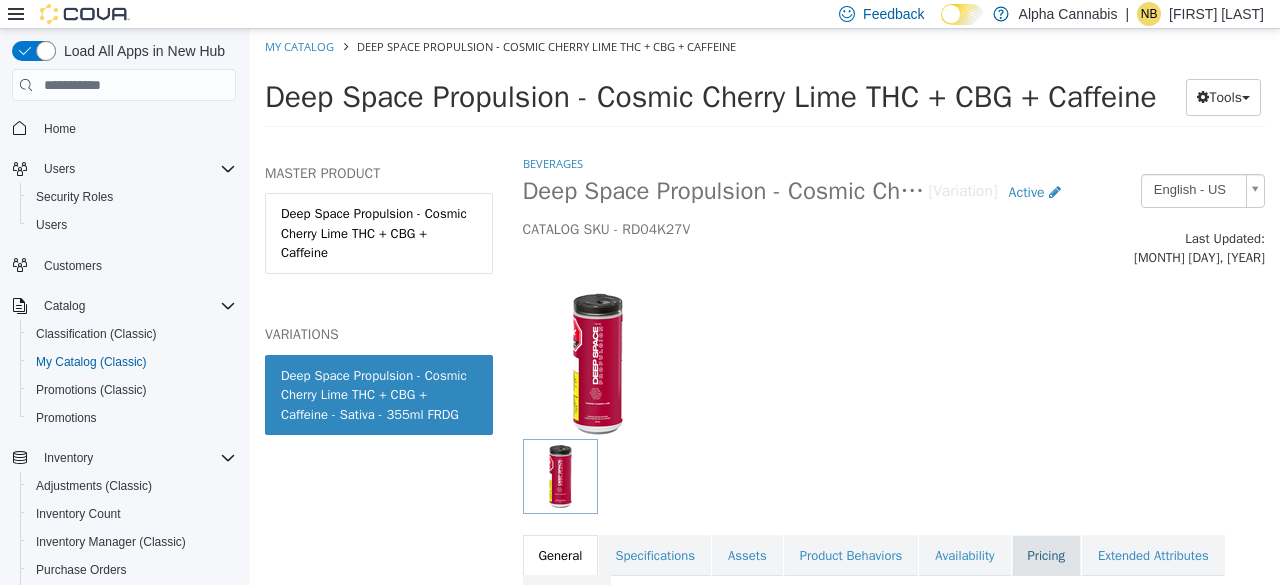 click on "Pricing" at bounding box center (1046, 556) 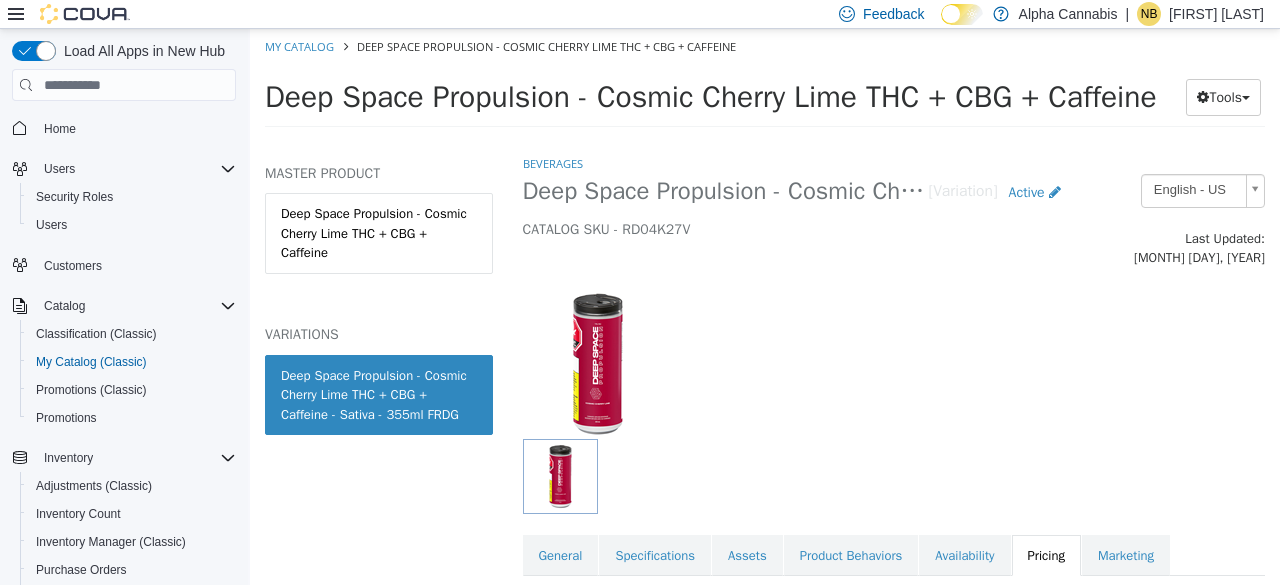 scroll, scrollTop: 284, scrollLeft: 0, axis: vertical 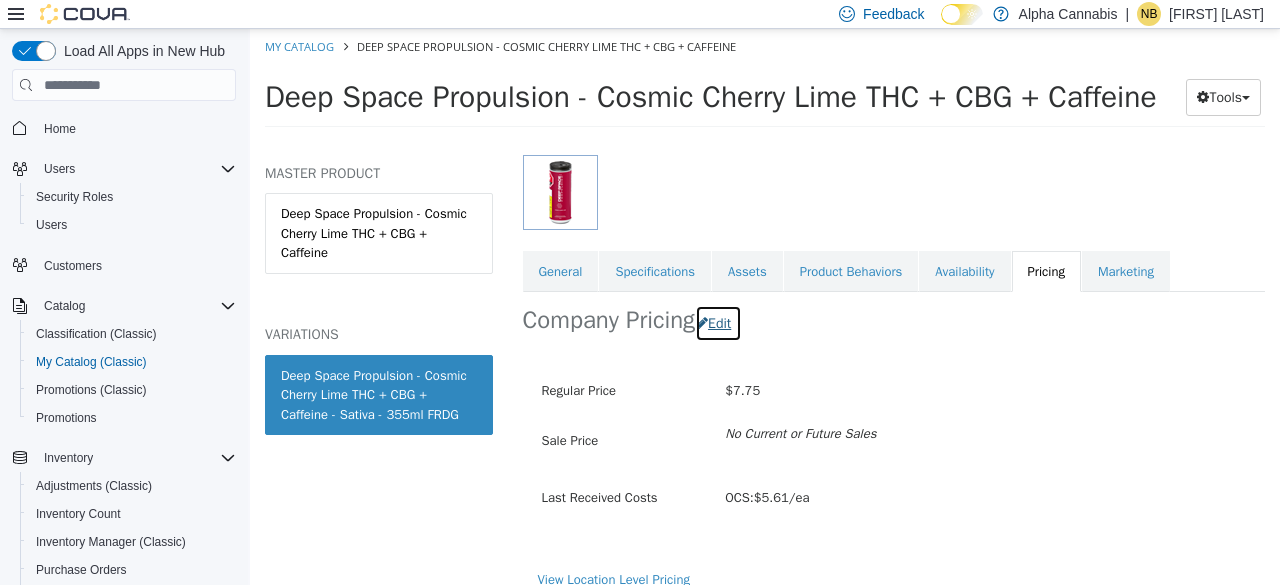 click on "Edit" at bounding box center (718, 323) 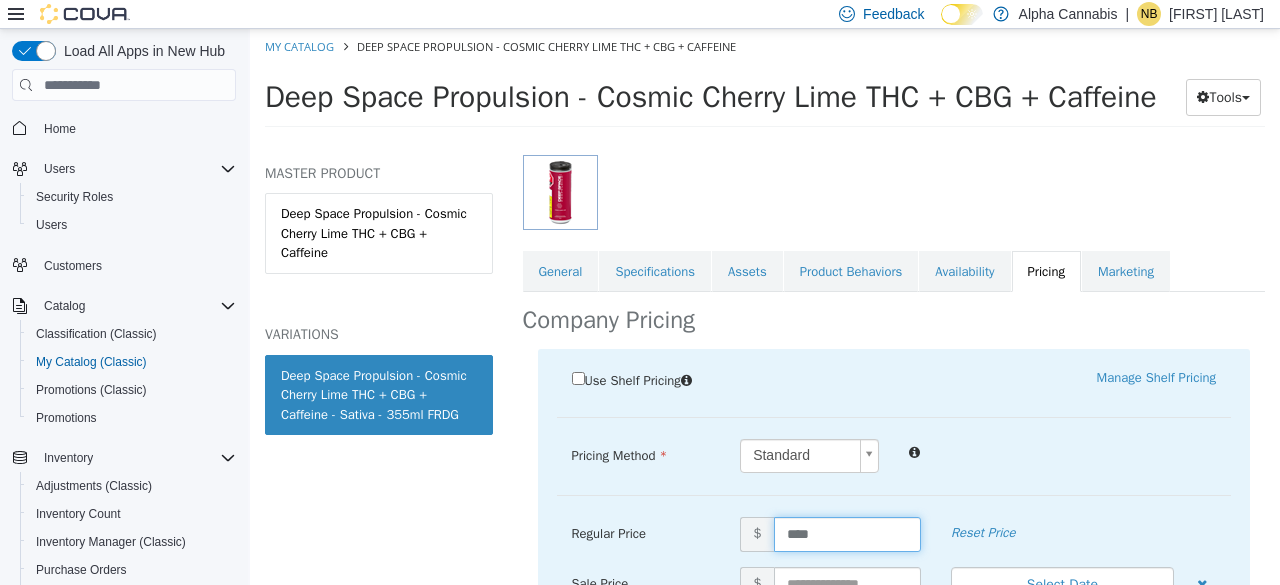 click on "****" at bounding box center (847, 534) 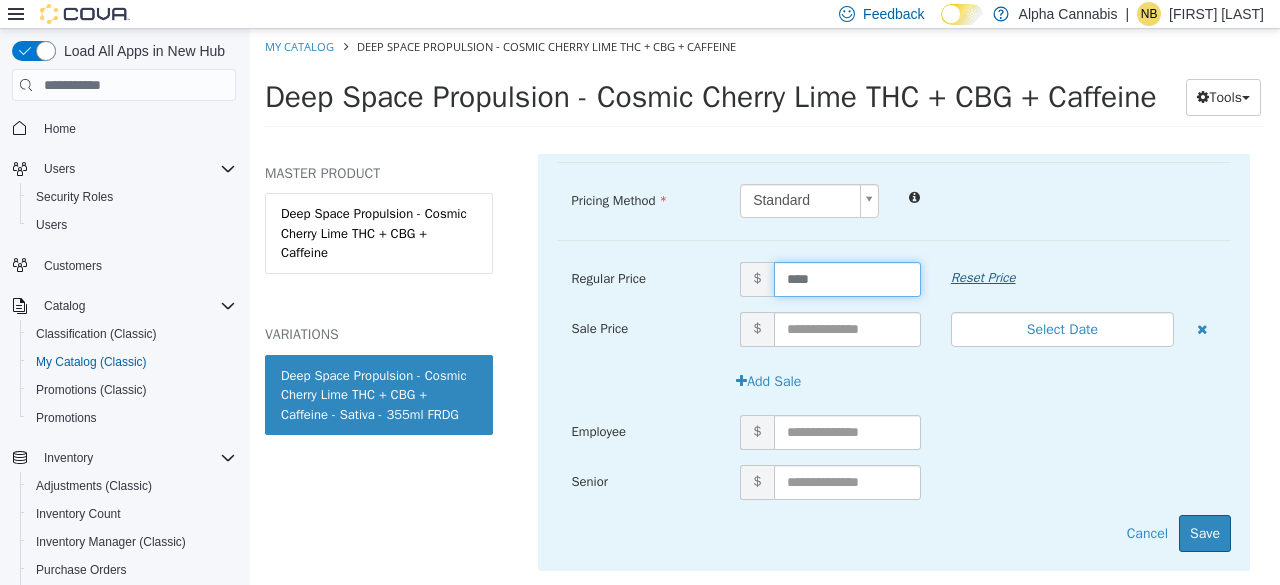 scroll, scrollTop: 558, scrollLeft: 0, axis: vertical 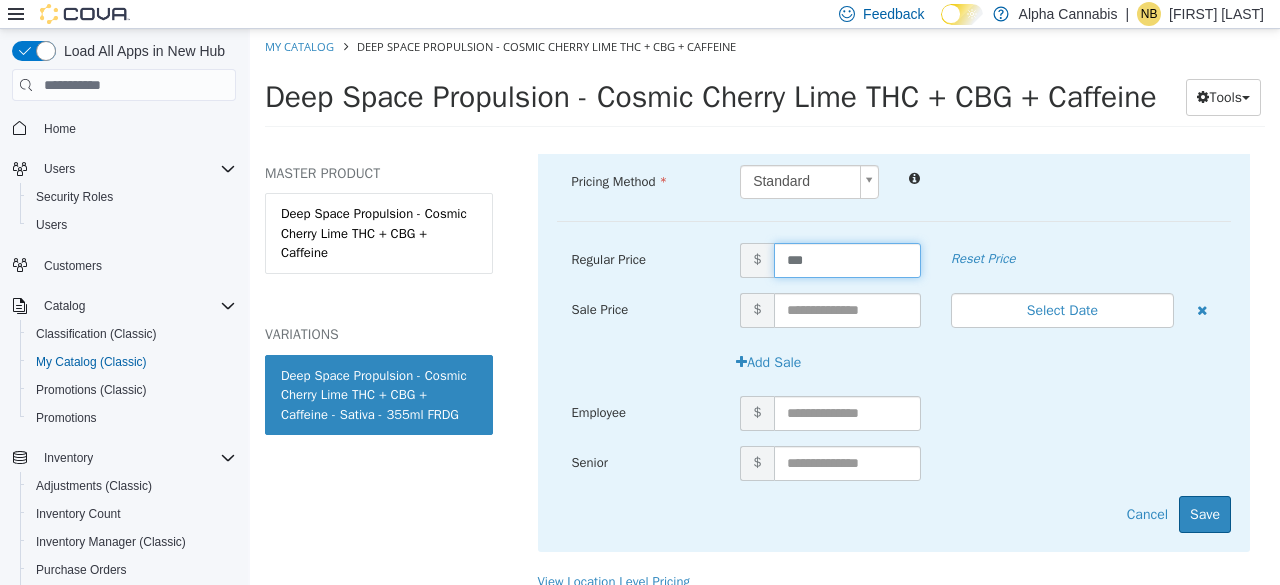 type on "****" 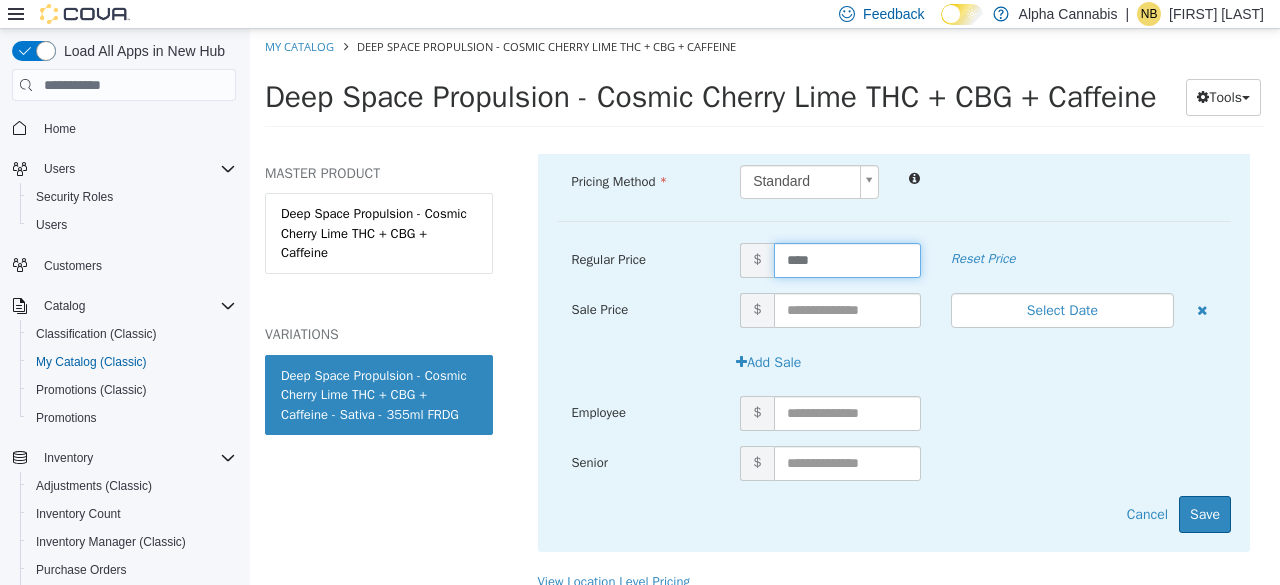 click on "****" at bounding box center [847, 260] 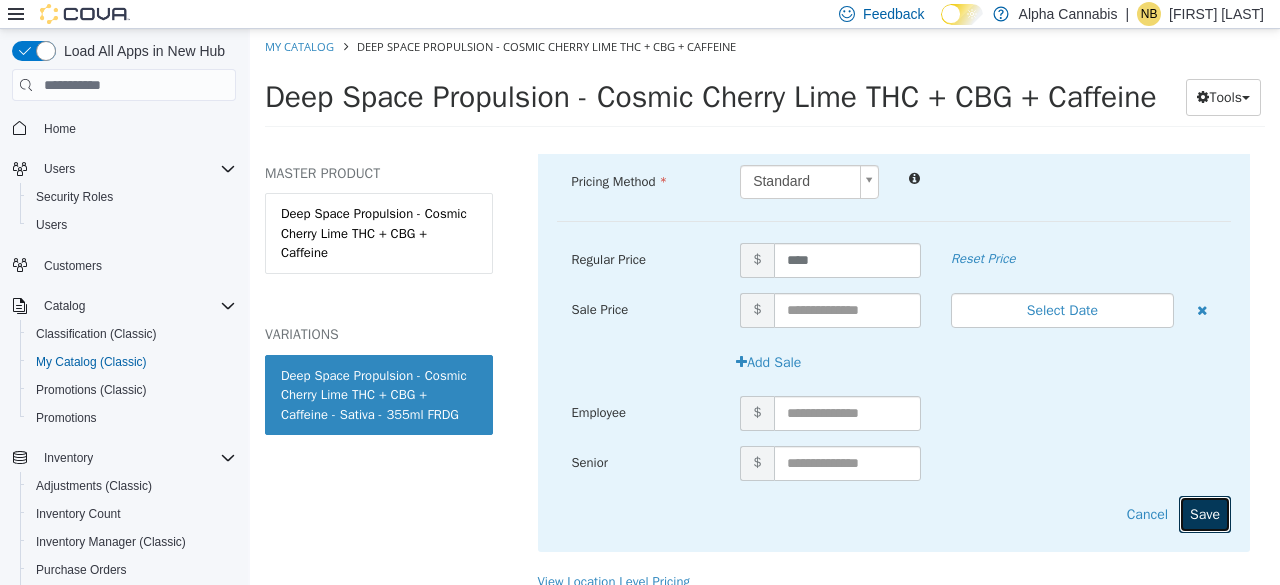 click on "Save" at bounding box center [1205, 514] 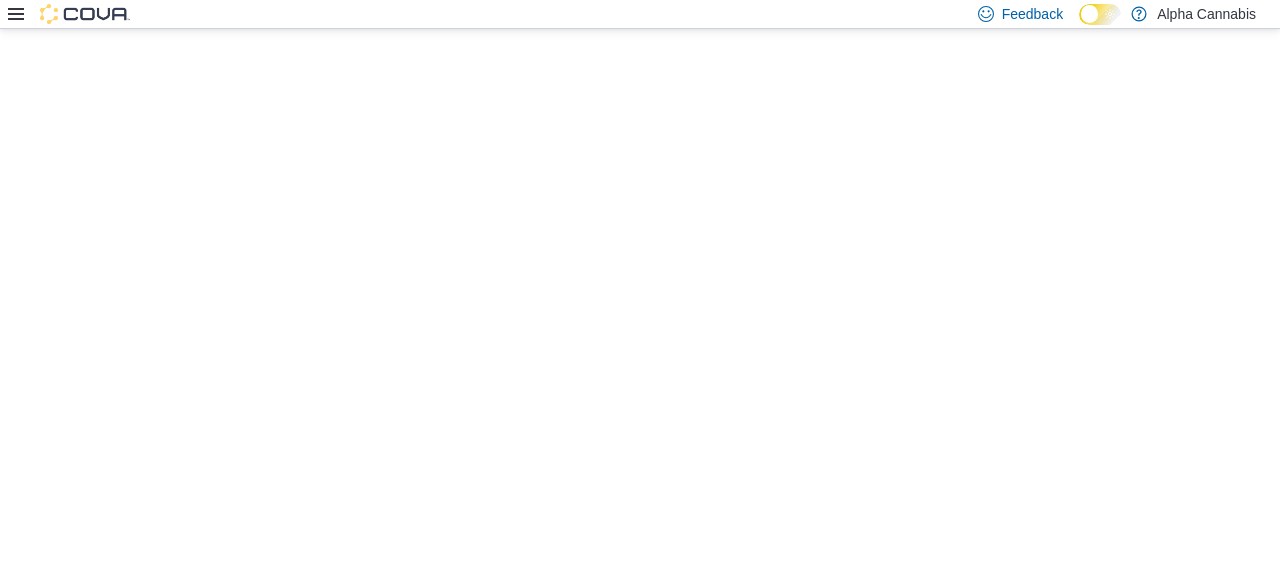 scroll, scrollTop: 0, scrollLeft: 0, axis: both 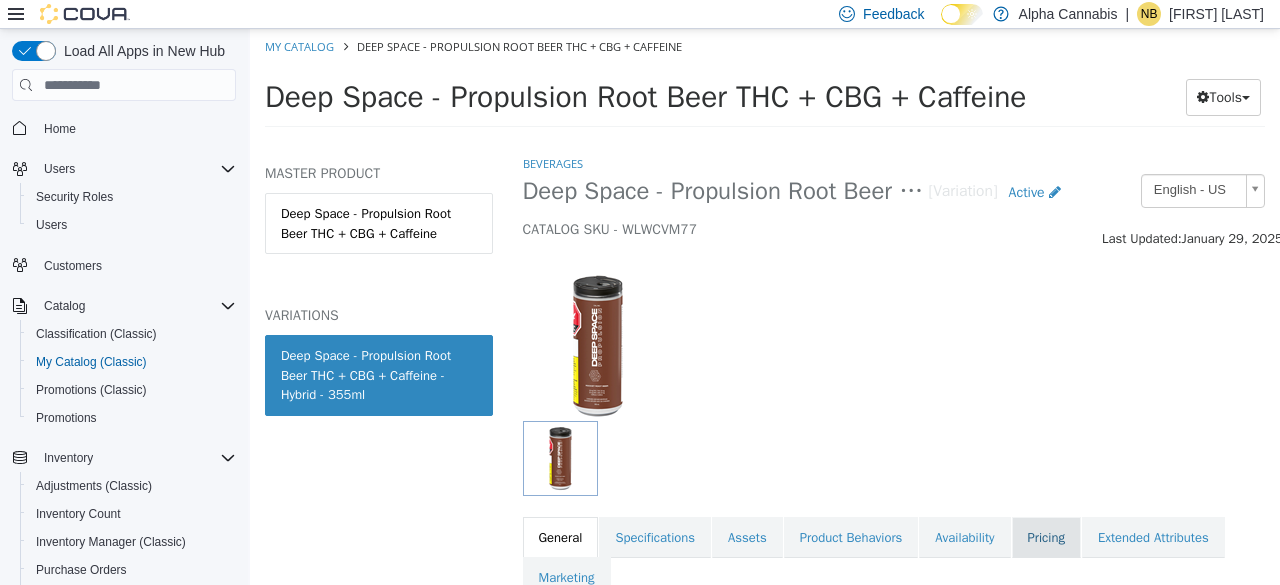 click on "Pricing" at bounding box center [1046, 538] 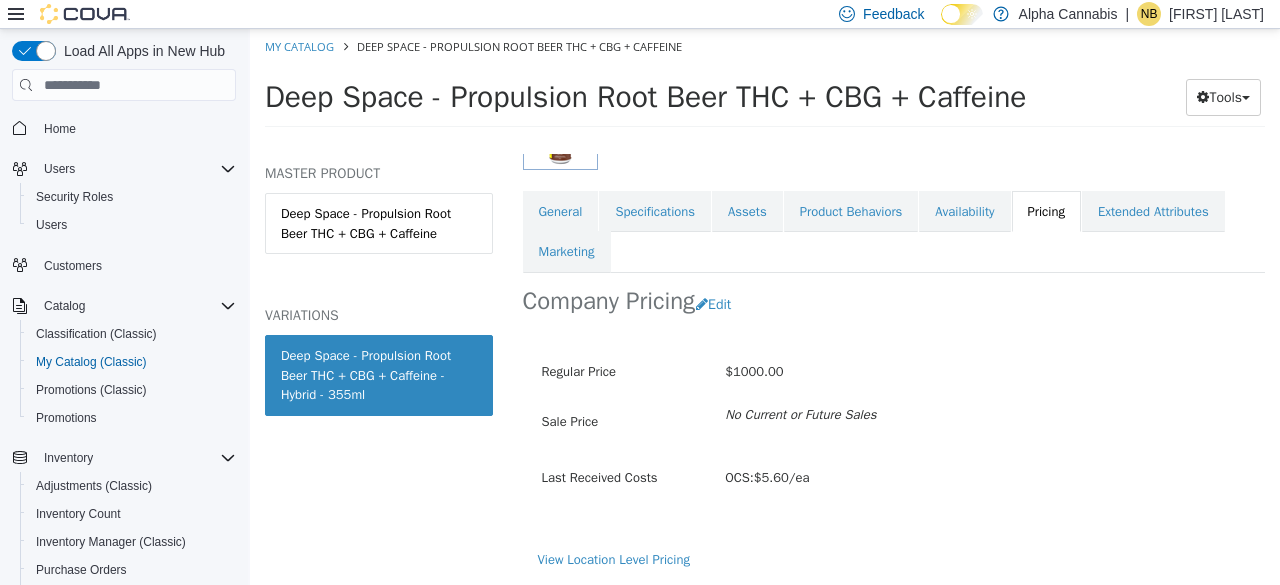 scroll, scrollTop: 338, scrollLeft: 0, axis: vertical 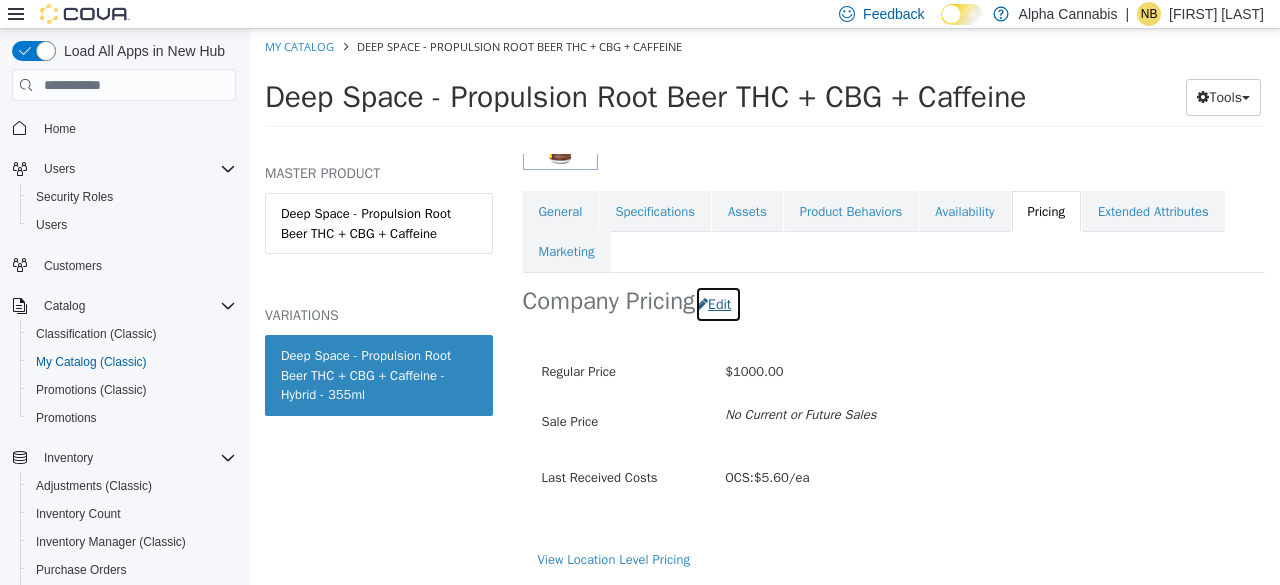 click on "Edit" at bounding box center (718, 304) 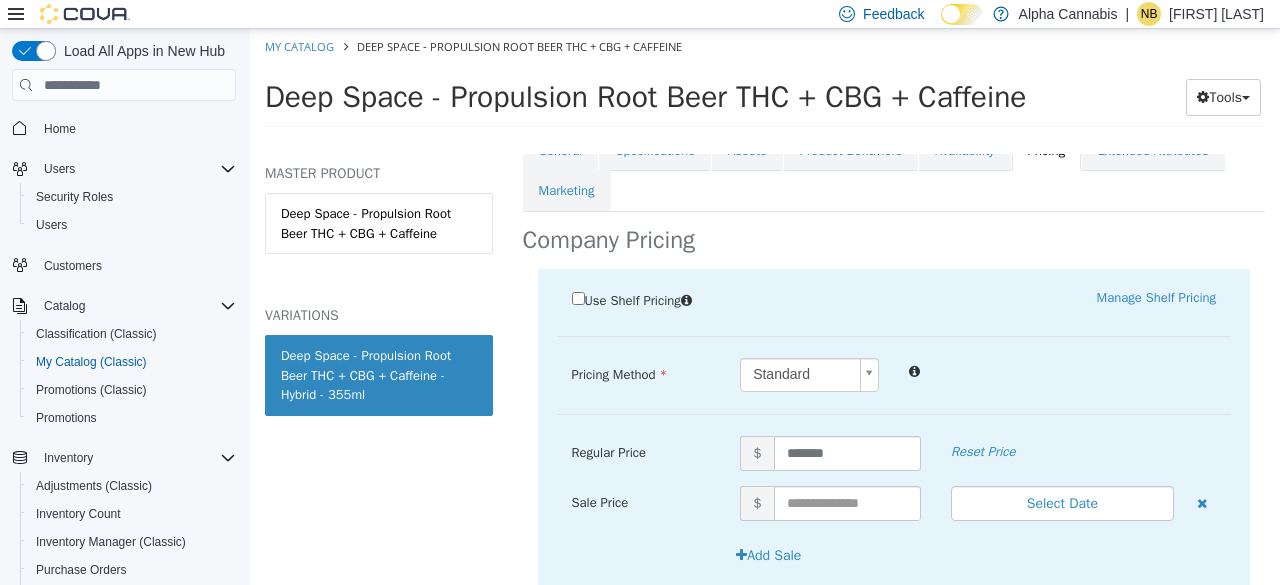 scroll, scrollTop: 388, scrollLeft: 0, axis: vertical 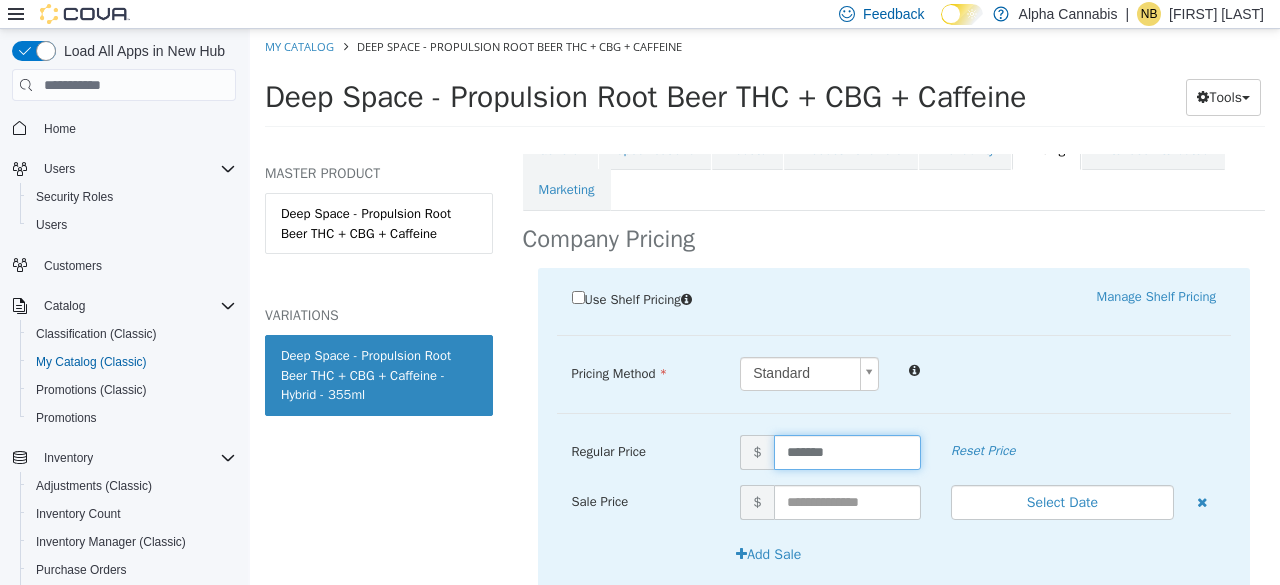 click on "*******" at bounding box center [847, 452] 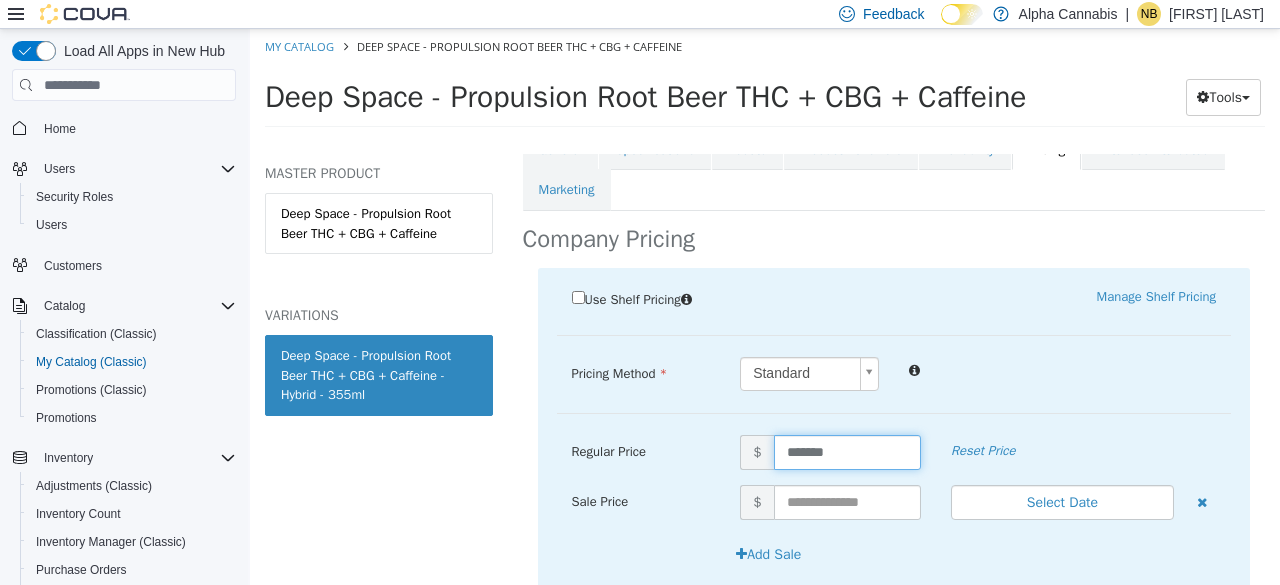 paste 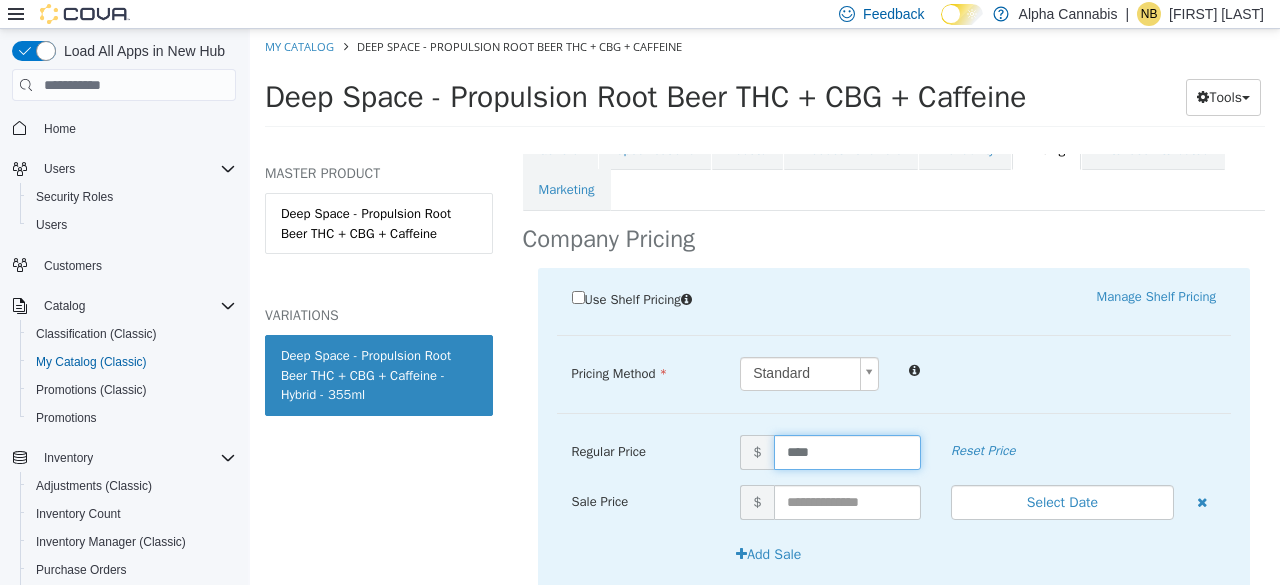 scroll, scrollTop: 613, scrollLeft: 0, axis: vertical 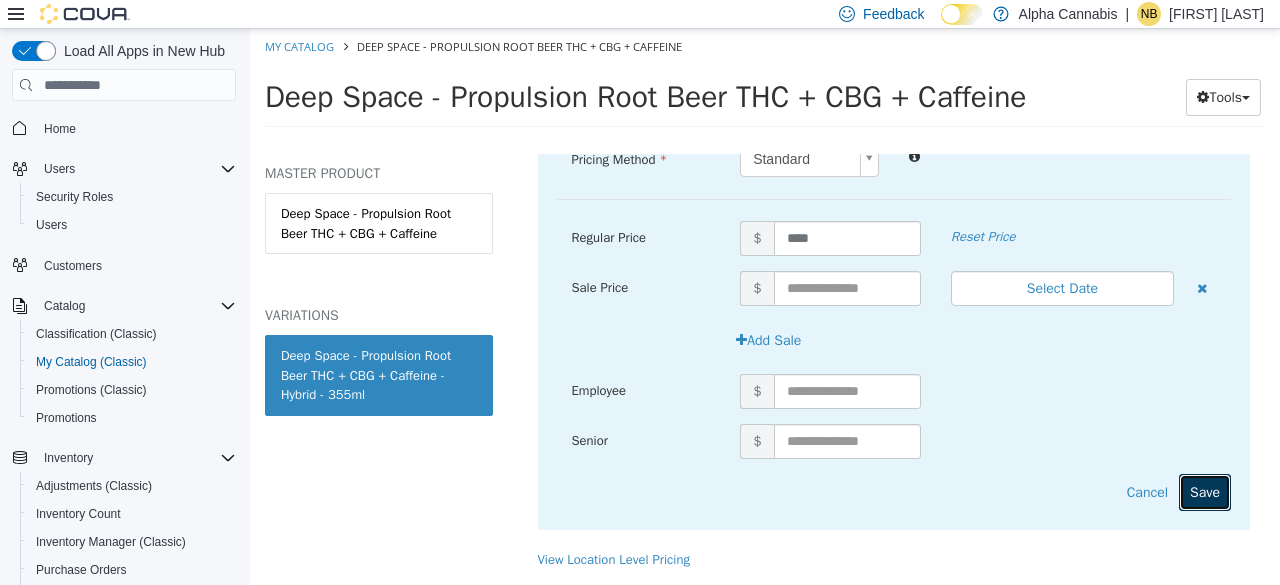 click on "Save" at bounding box center (1205, 492) 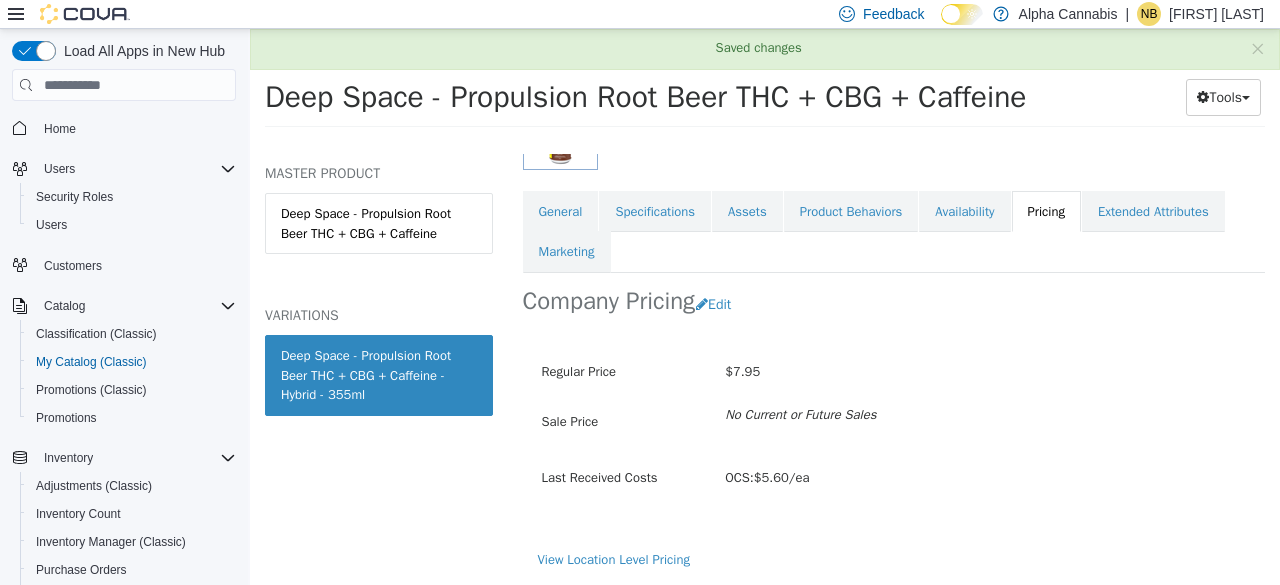 scroll, scrollTop: 338, scrollLeft: 0, axis: vertical 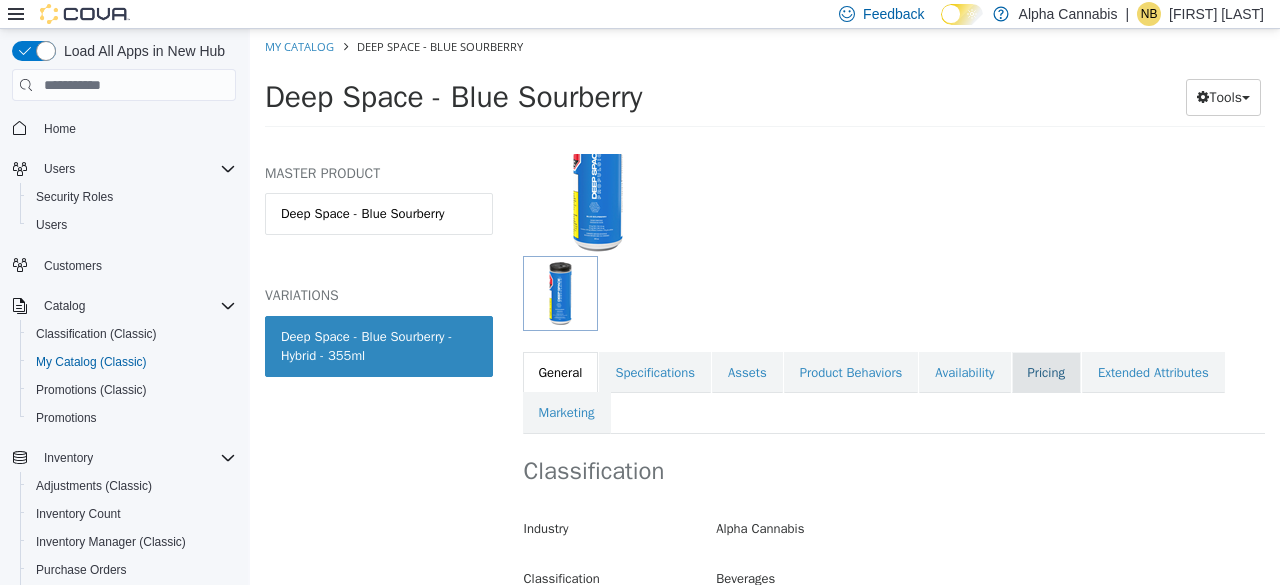 click on "Pricing" at bounding box center (1046, 373) 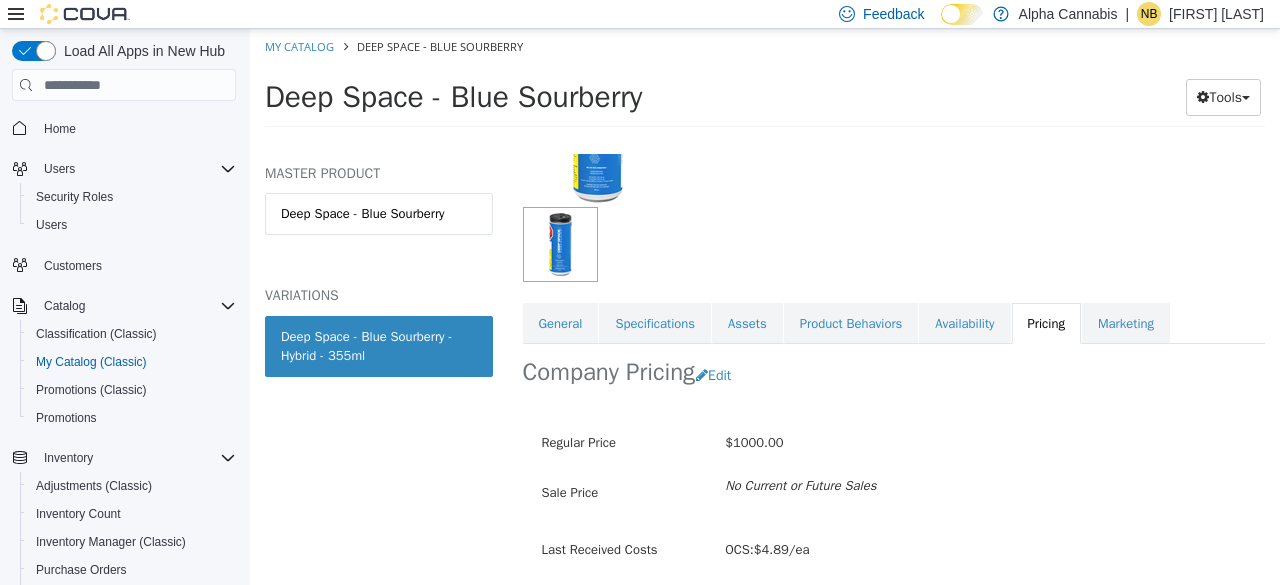 scroll, scrollTop: 232, scrollLeft: 0, axis: vertical 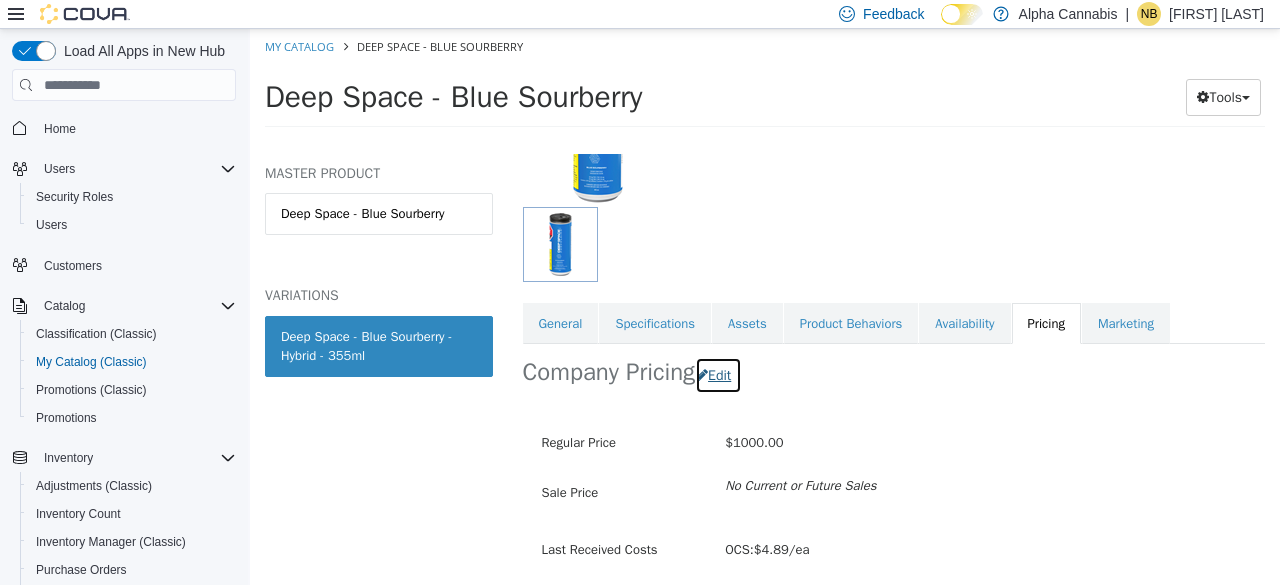 click on "Edit" at bounding box center (718, 375) 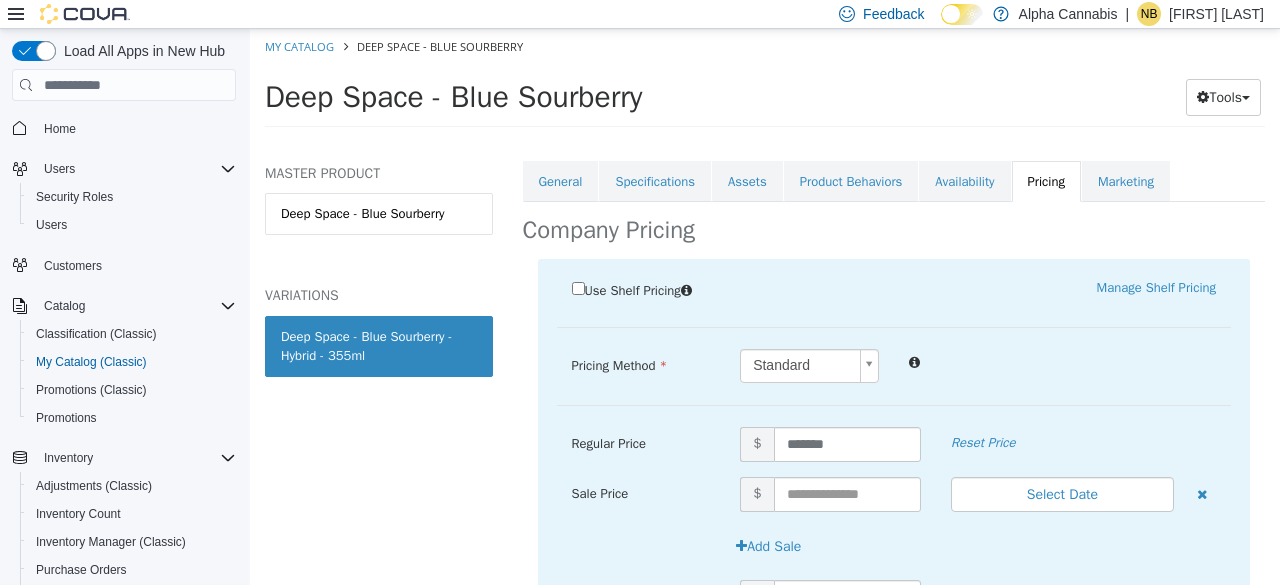 scroll, scrollTop: 450, scrollLeft: 0, axis: vertical 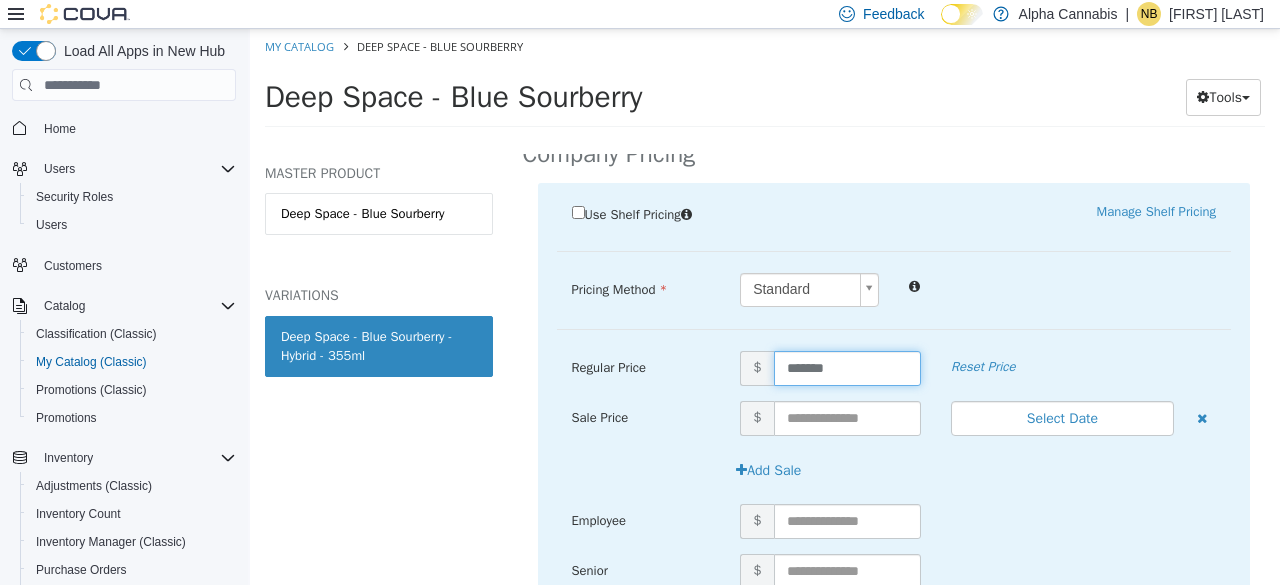 click on "*******" at bounding box center (847, 368) 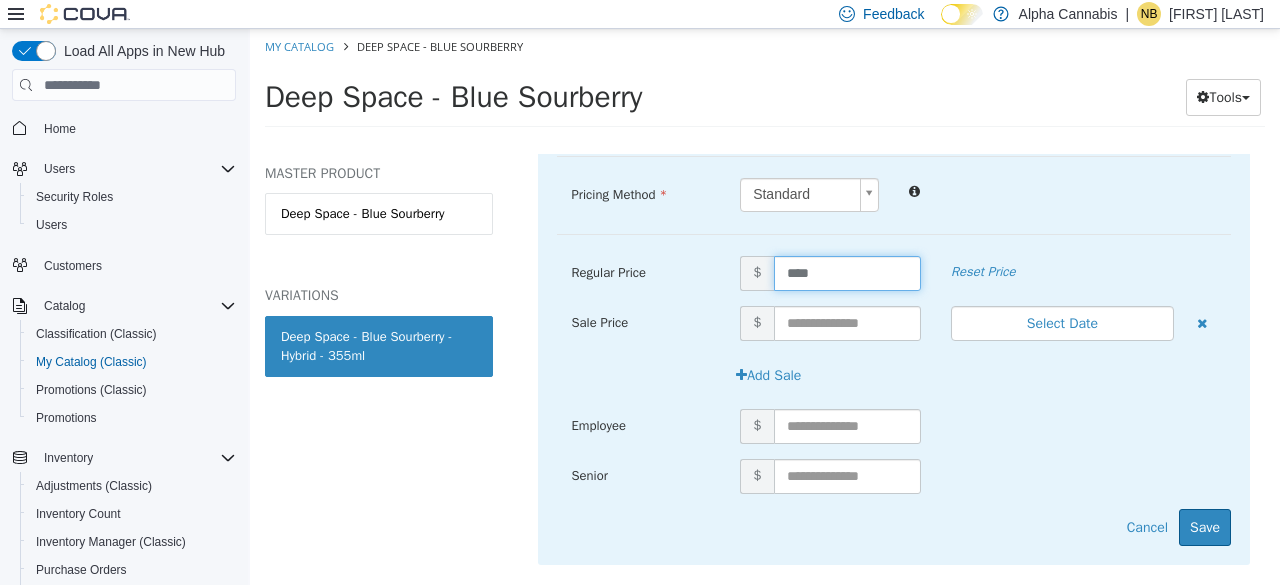 scroll, scrollTop: 573, scrollLeft: 0, axis: vertical 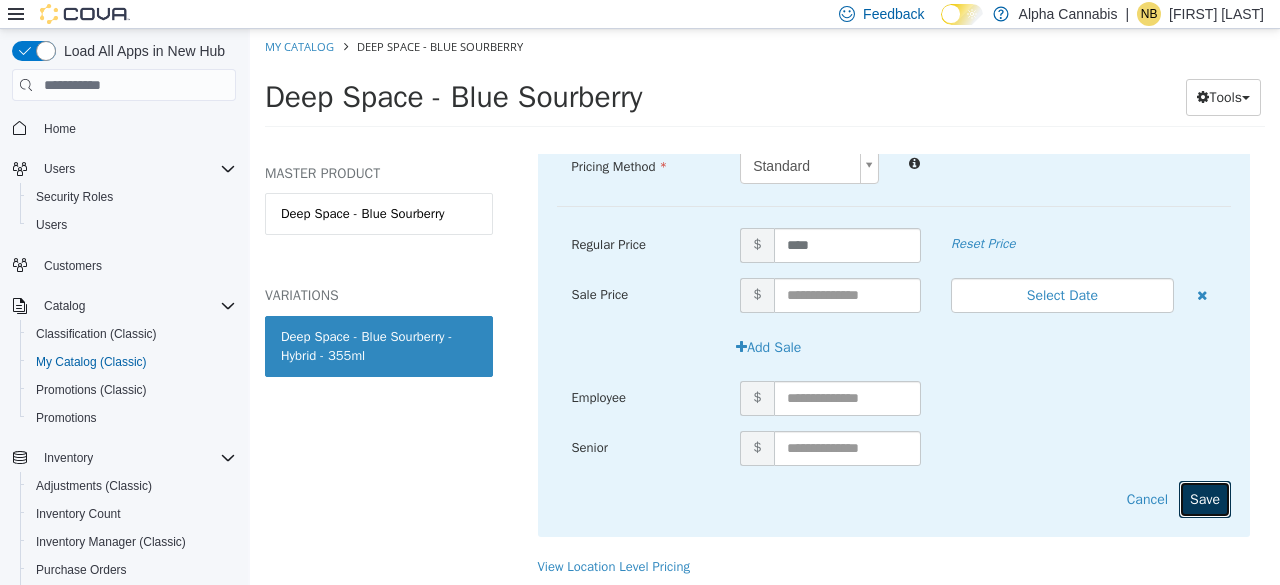click on "Save" at bounding box center [1205, 499] 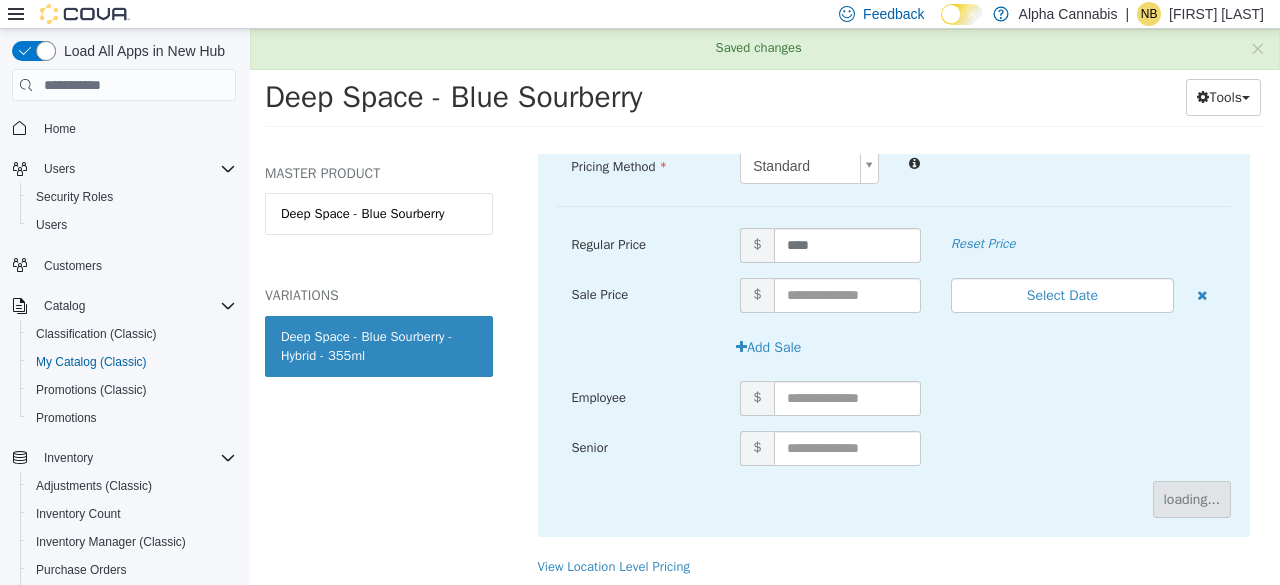 scroll, scrollTop: 299, scrollLeft: 0, axis: vertical 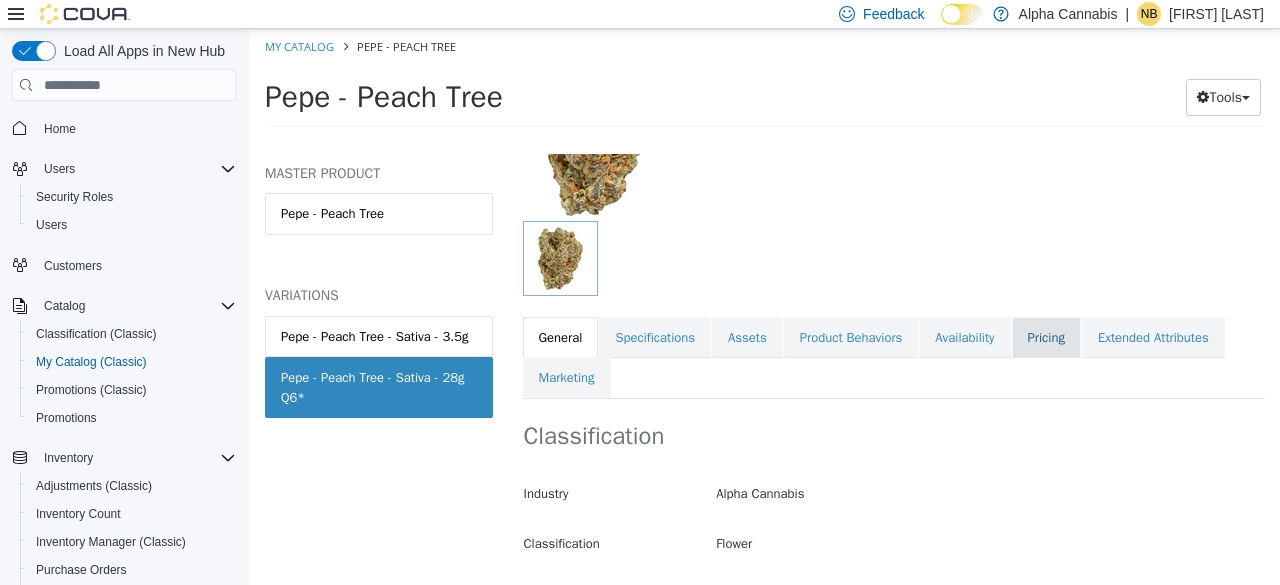 click on "Pricing" at bounding box center (1046, 338) 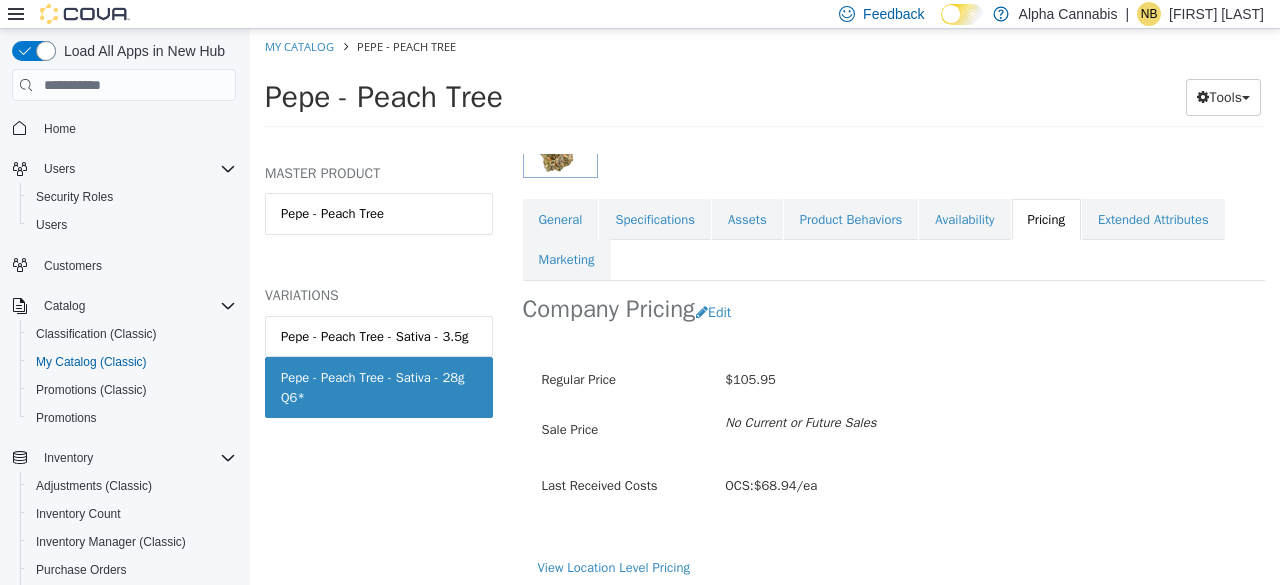 scroll, scrollTop: 323, scrollLeft: 0, axis: vertical 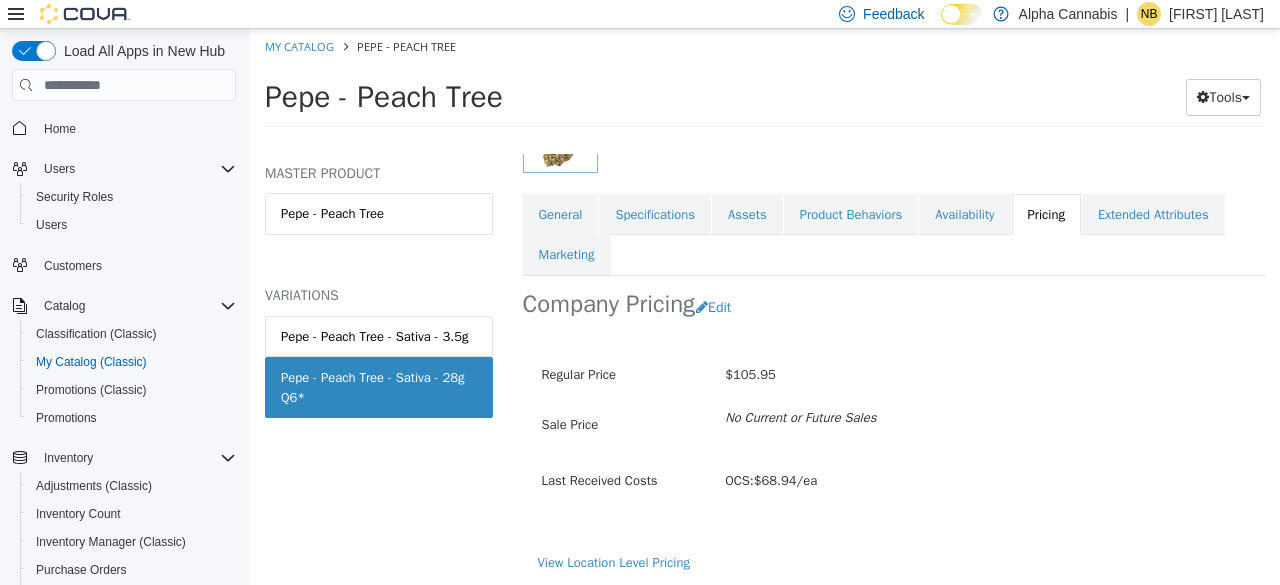click on "$105.95" at bounding box center [985, 375] 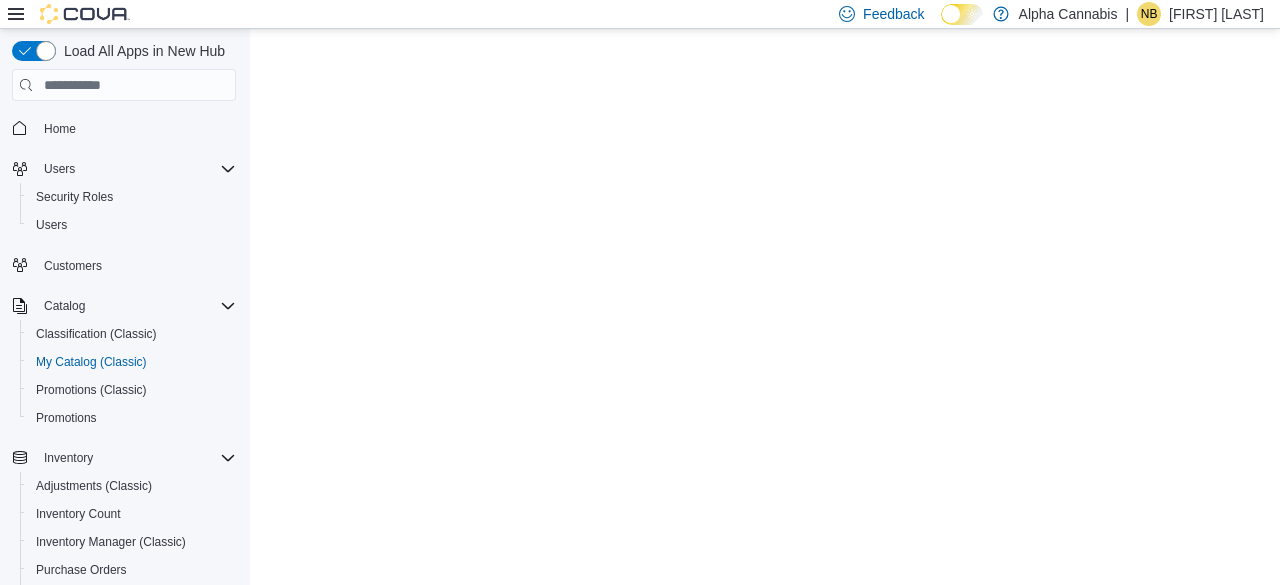 scroll, scrollTop: 0, scrollLeft: 0, axis: both 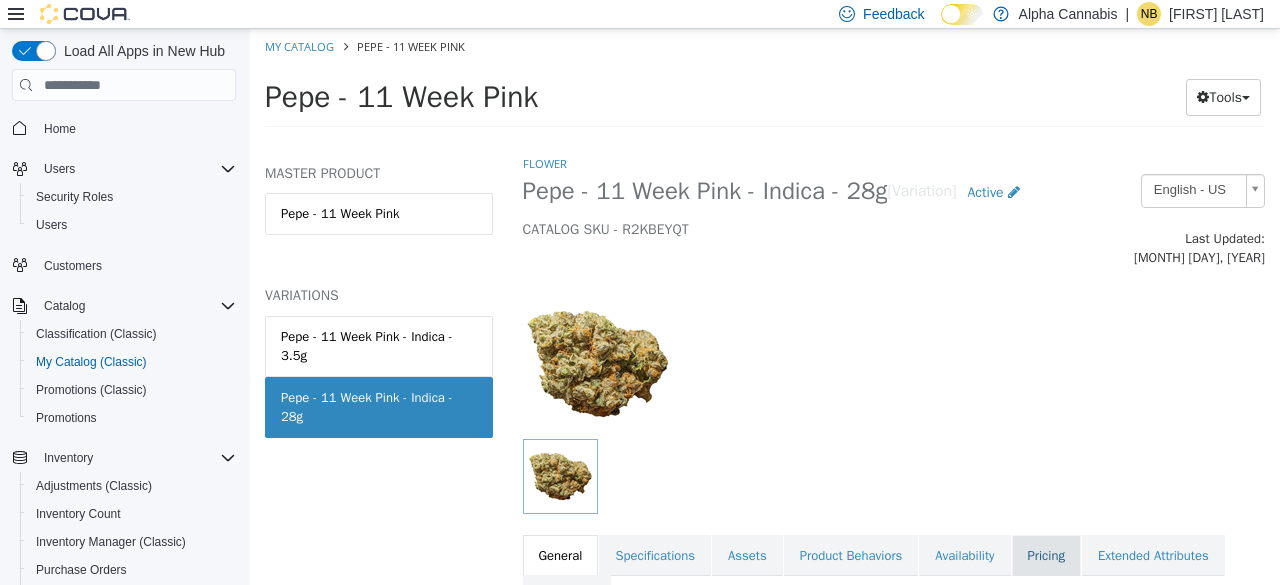 click on "Pricing" at bounding box center (1046, 556) 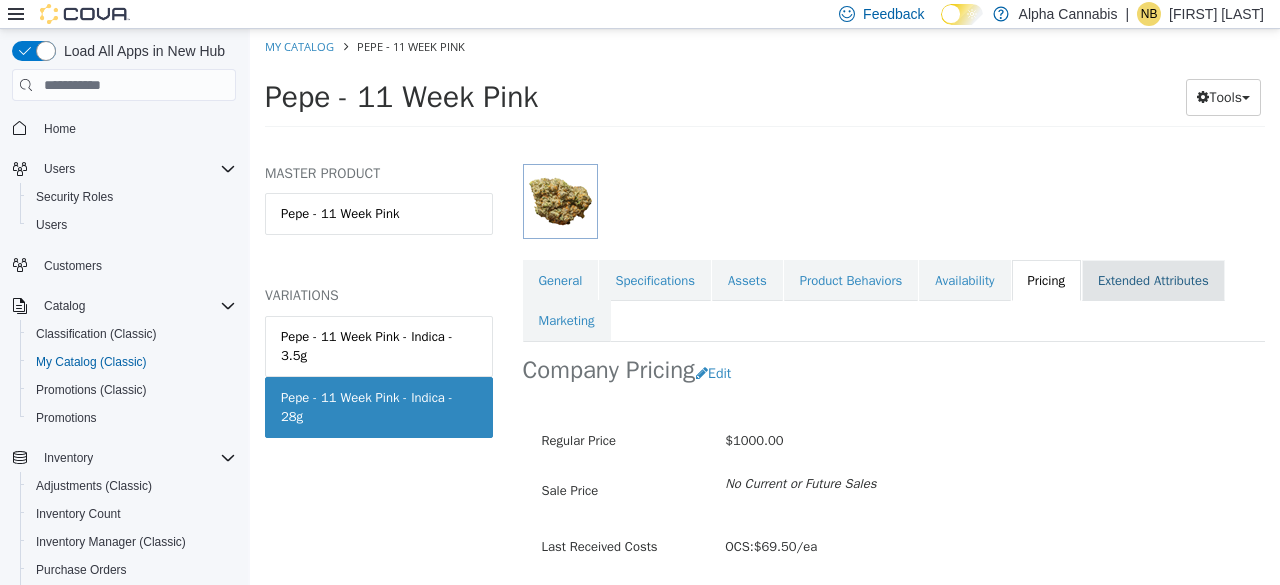 scroll, scrollTop: 338, scrollLeft: 0, axis: vertical 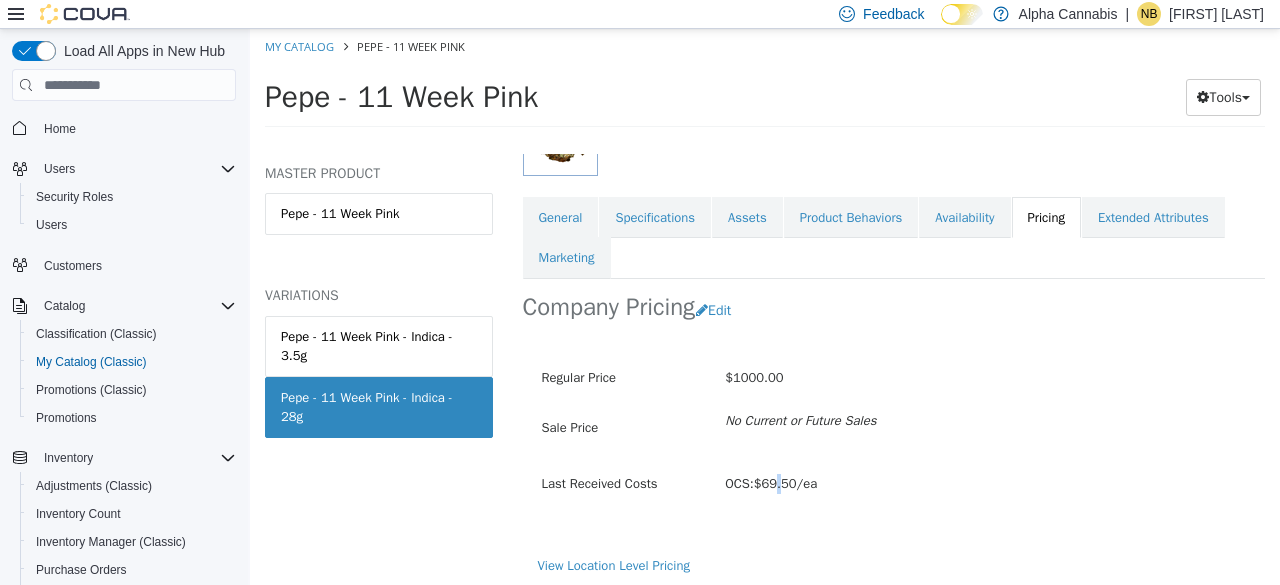 click on "OCS:   $69.50/ea" at bounding box center (985, 484) 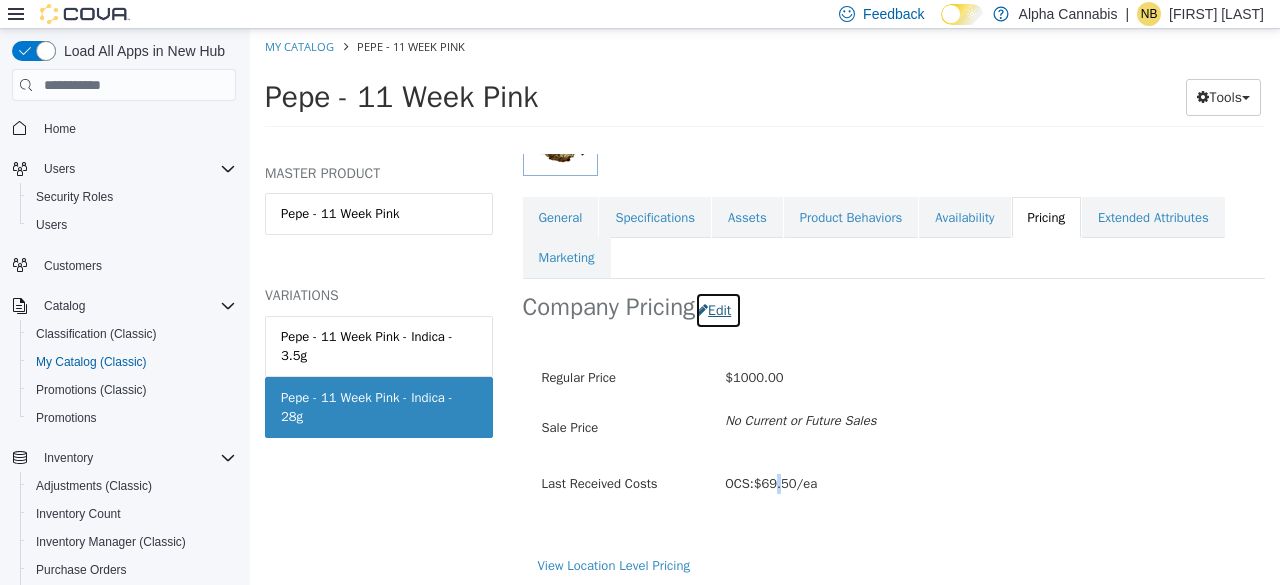 click on "Edit" at bounding box center (718, 310) 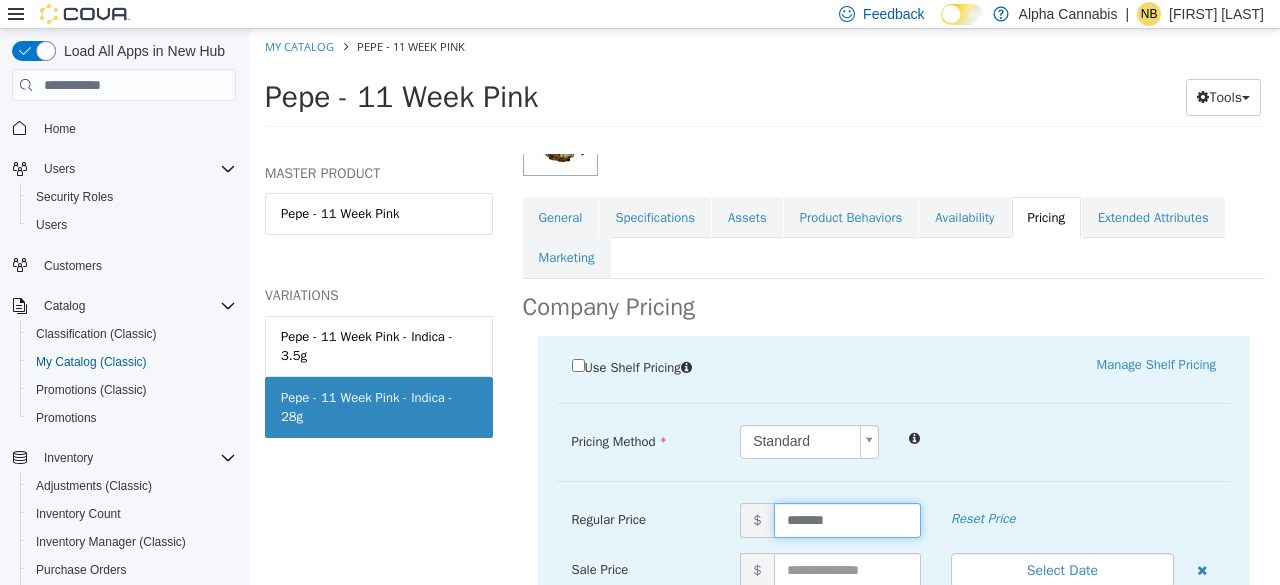 click on "*******" at bounding box center (847, 520) 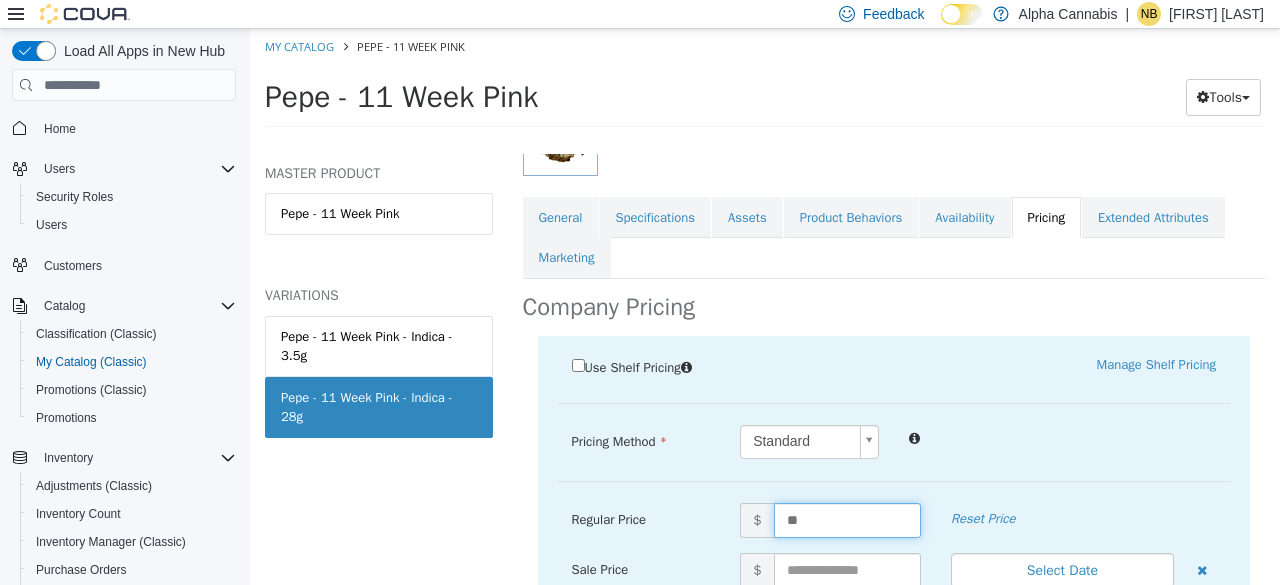 type on "***" 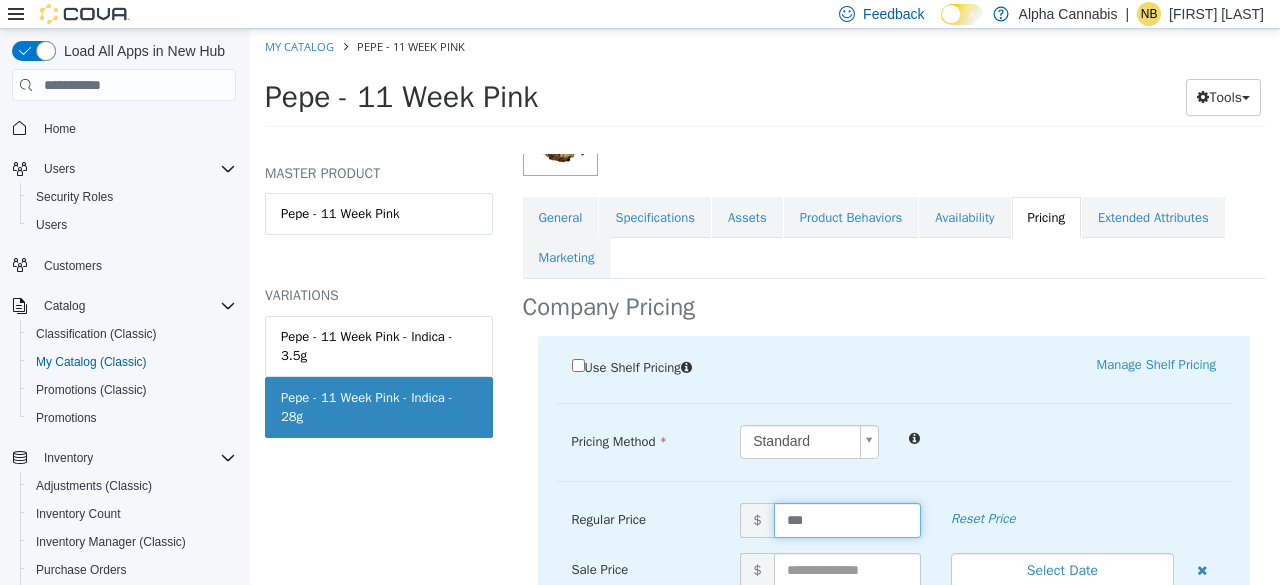 click on "***" at bounding box center [847, 520] 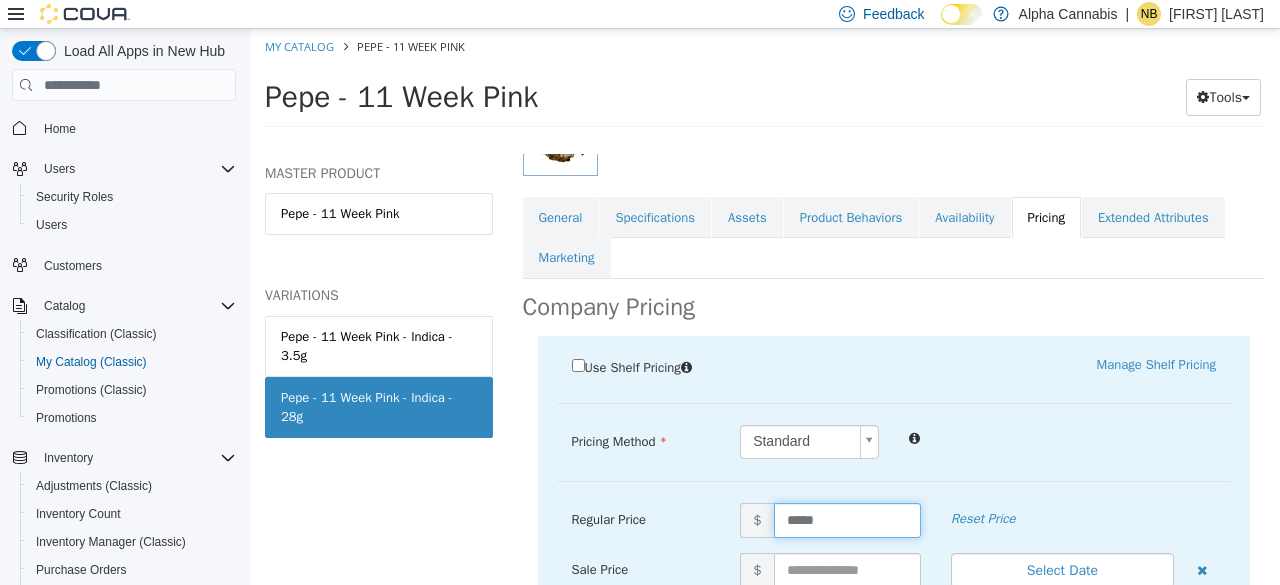 type on "******" 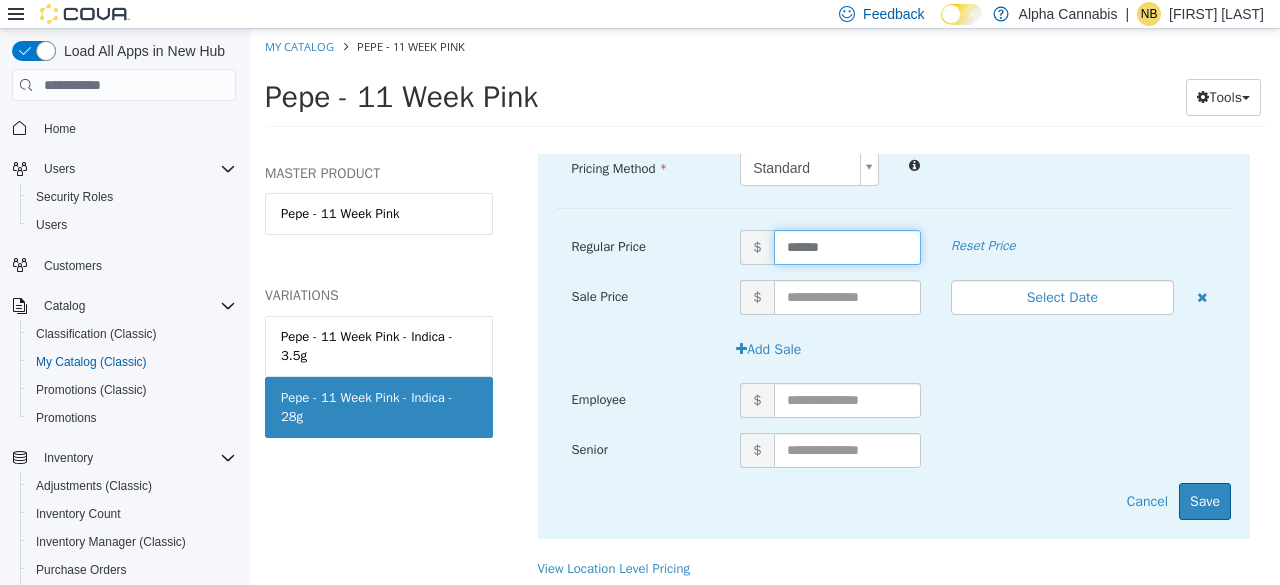 scroll, scrollTop: 613, scrollLeft: 0, axis: vertical 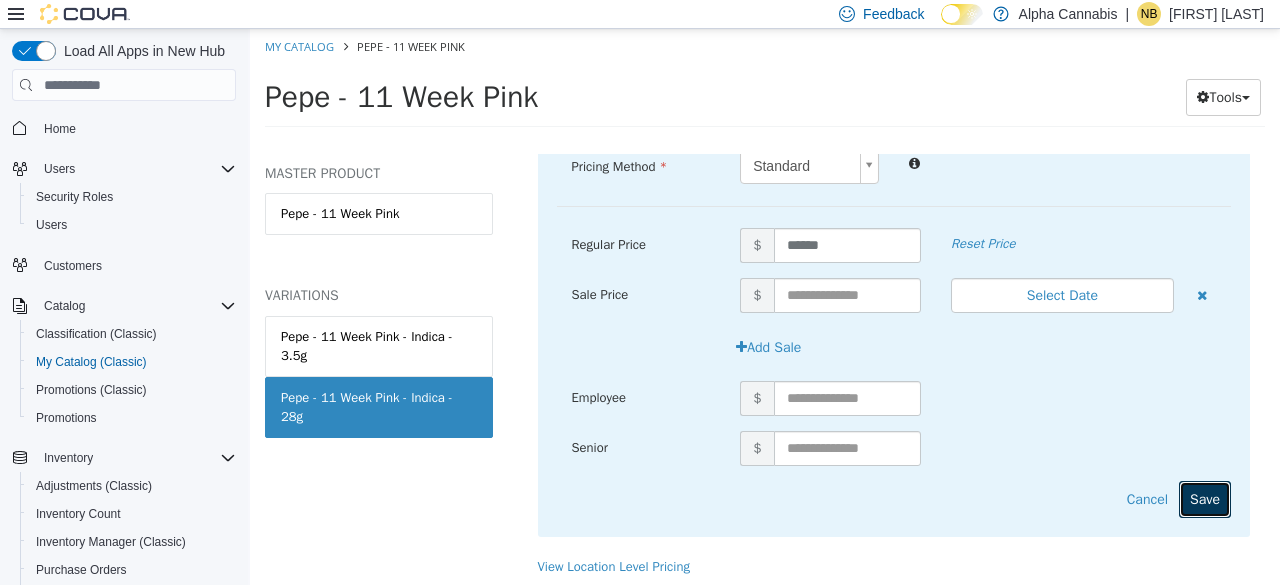 click on "Save" at bounding box center (1205, 499) 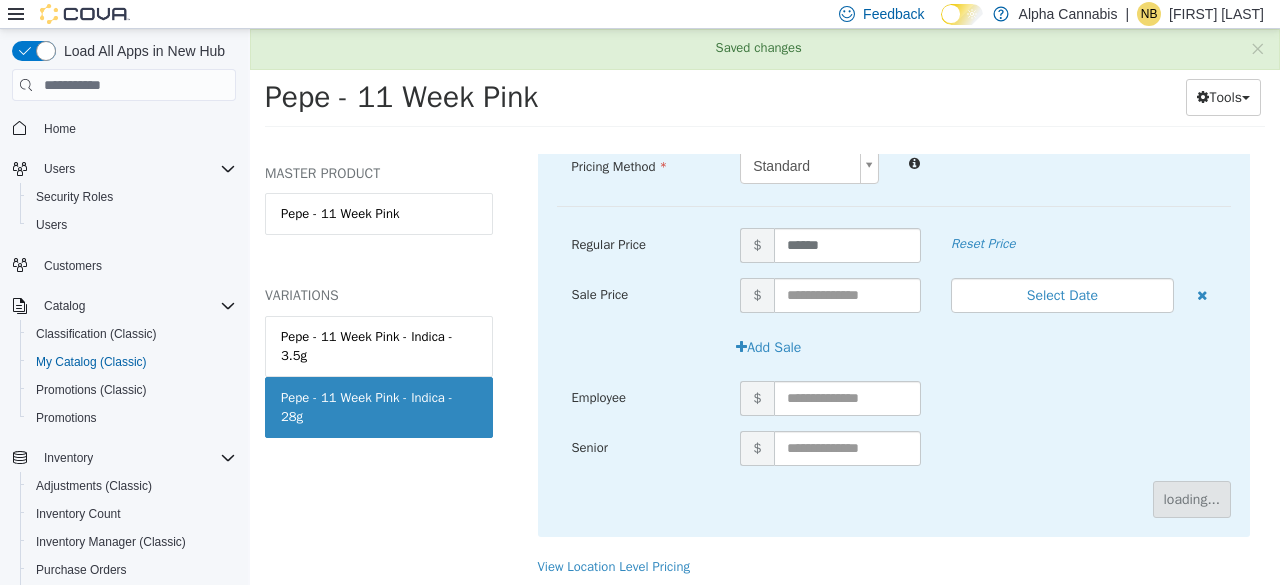scroll, scrollTop: 338, scrollLeft: 0, axis: vertical 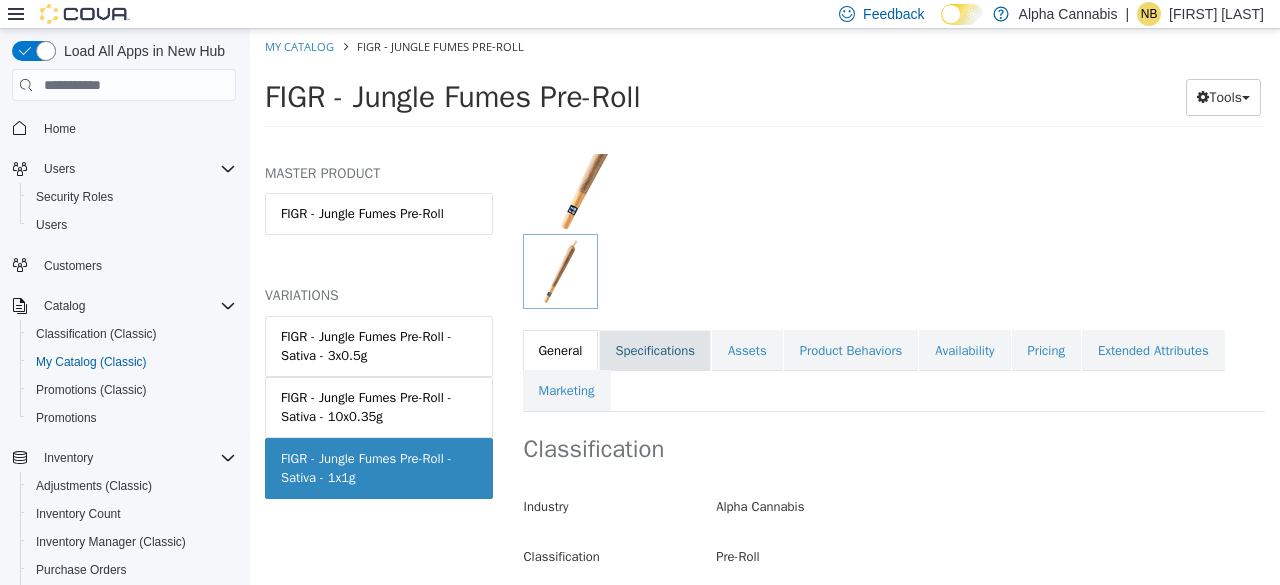 click on "Specifications" at bounding box center (655, 351) 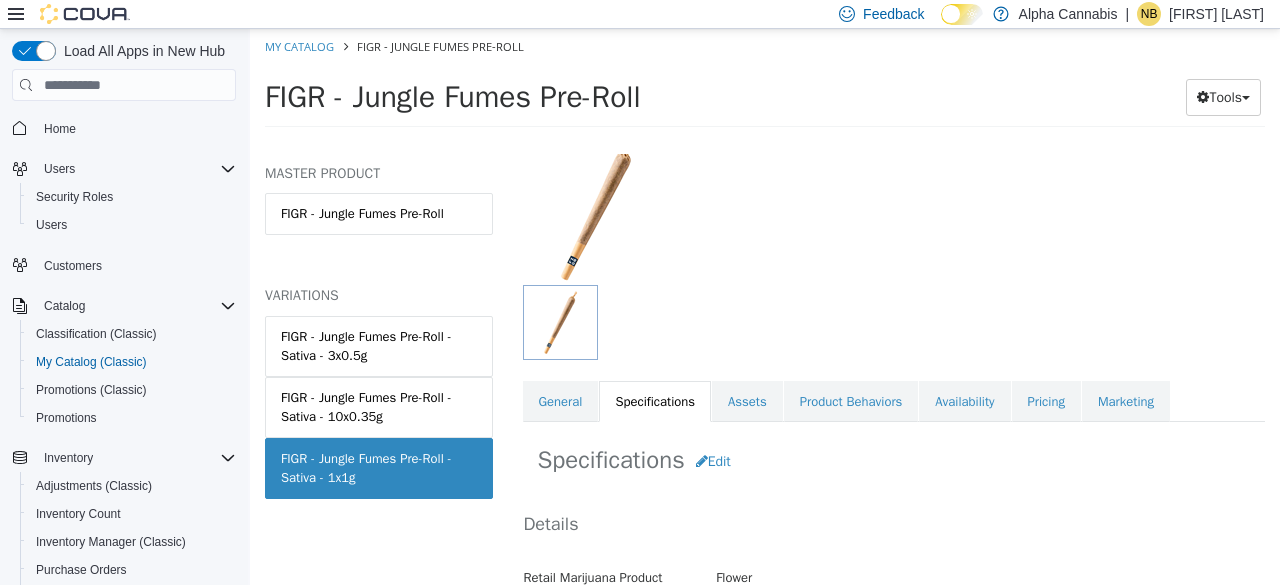 scroll, scrollTop: 120, scrollLeft: 0, axis: vertical 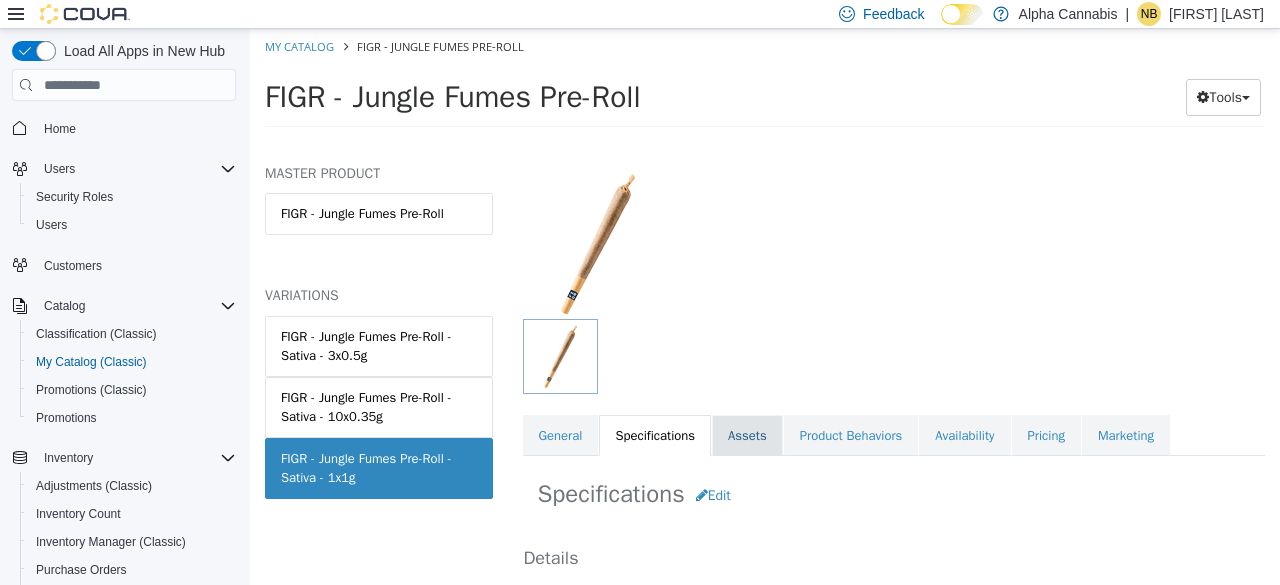 click on "Assets" at bounding box center [747, 436] 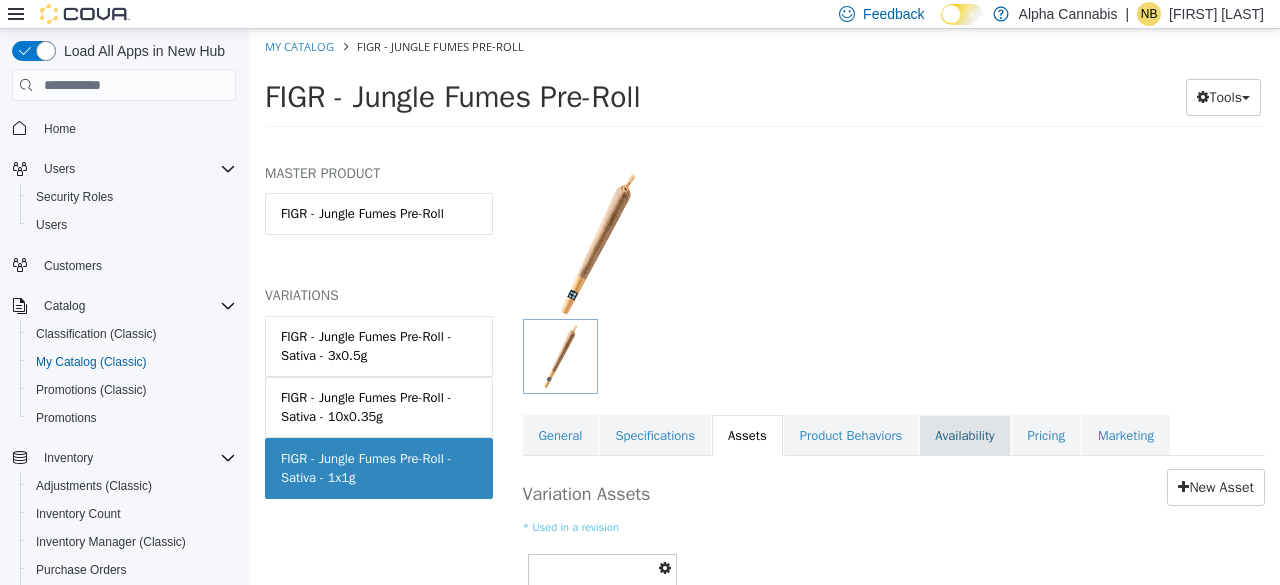 click on "Availability" at bounding box center [964, 436] 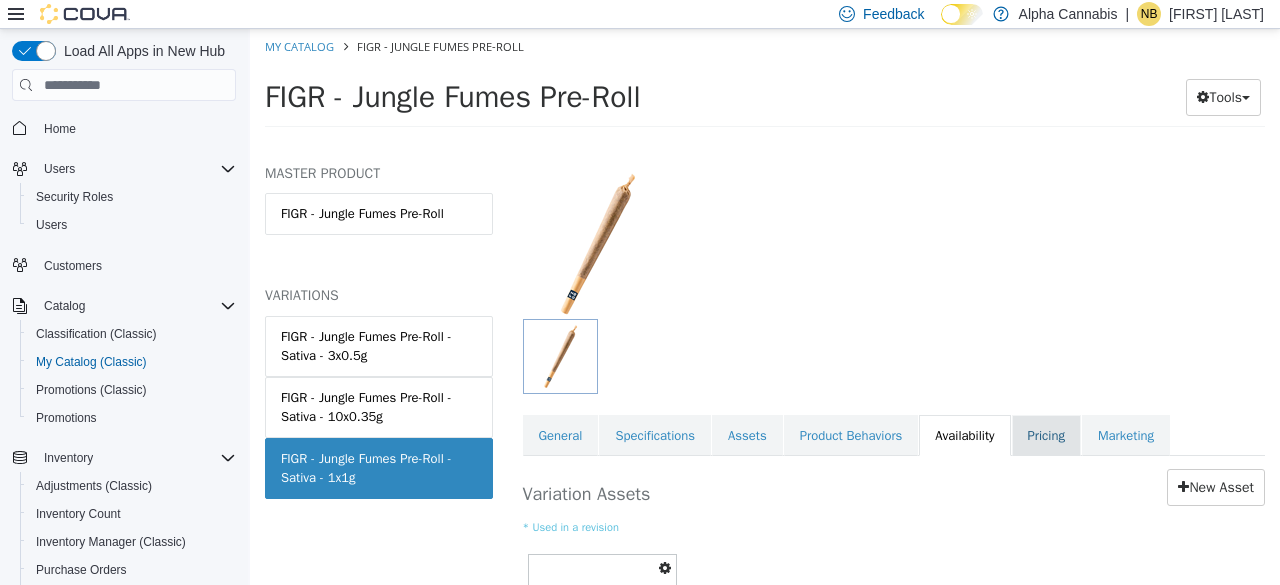 click on "Pricing" at bounding box center (1046, 436) 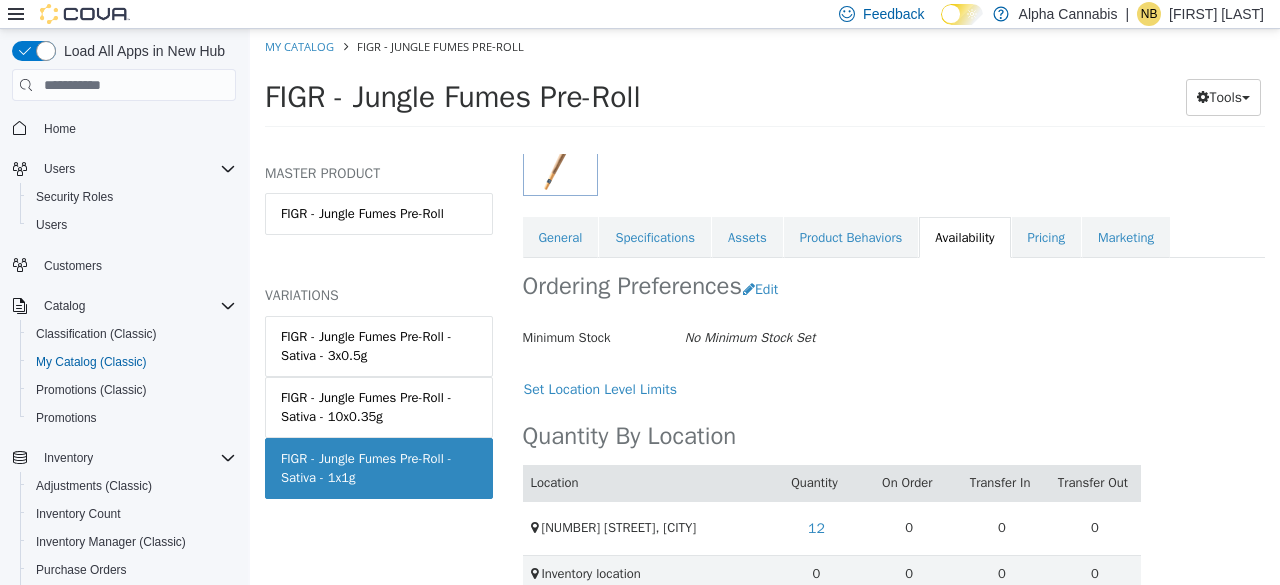 scroll, scrollTop: 340, scrollLeft: 0, axis: vertical 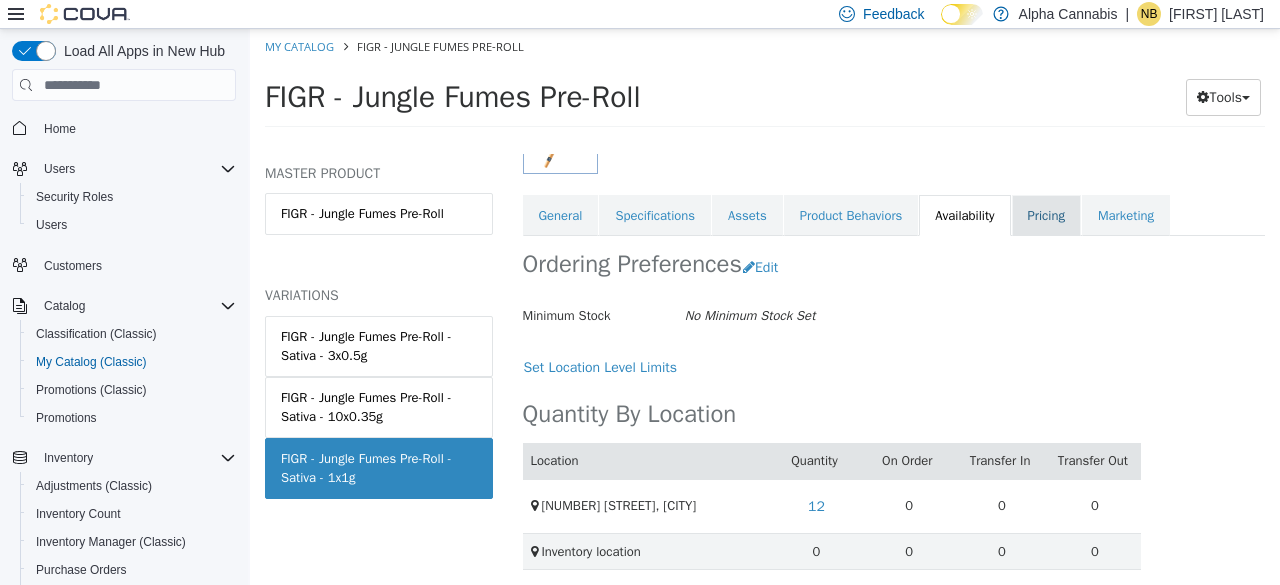 click on "Pricing" at bounding box center (1046, 216) 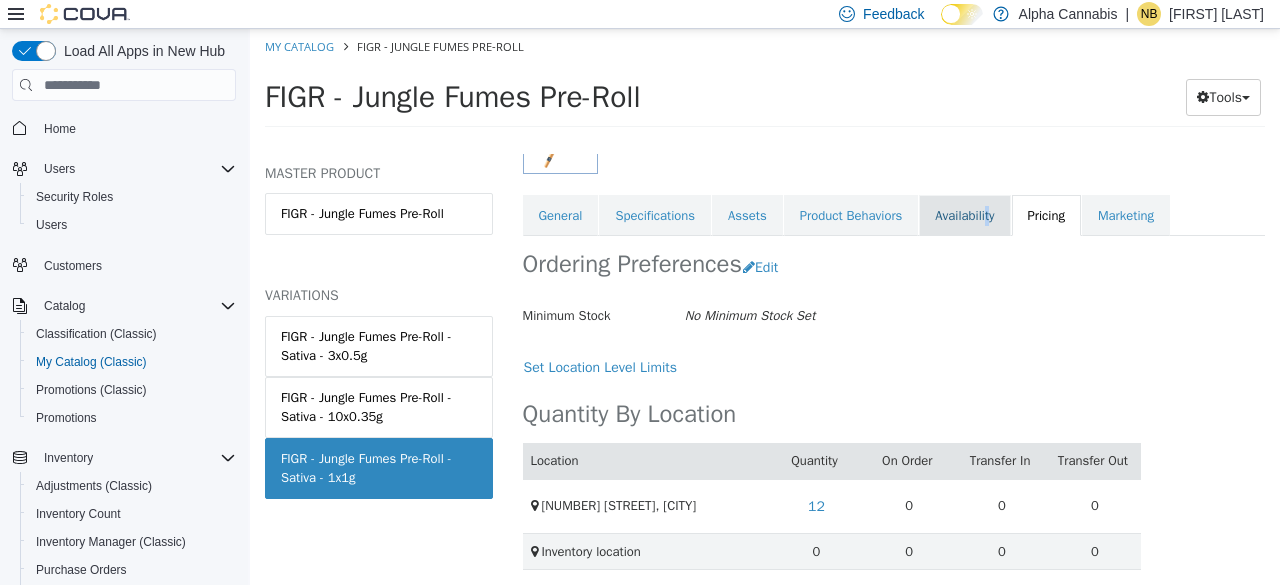 click on "Availability" at bounding box center [964, 216] 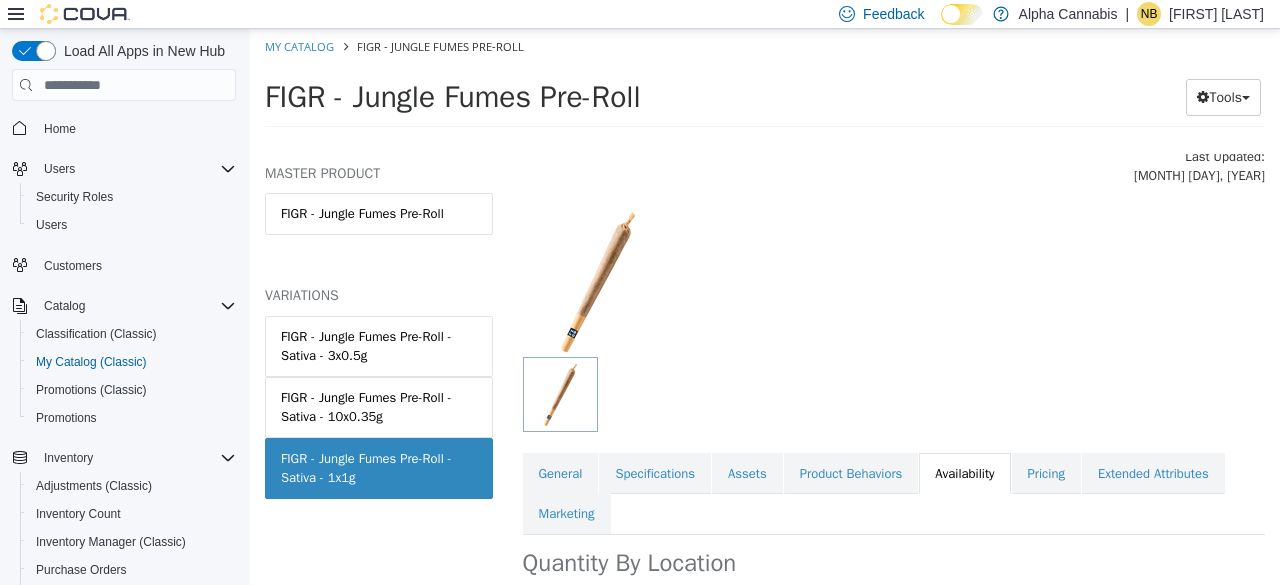 click at bounding box center [894, 271] 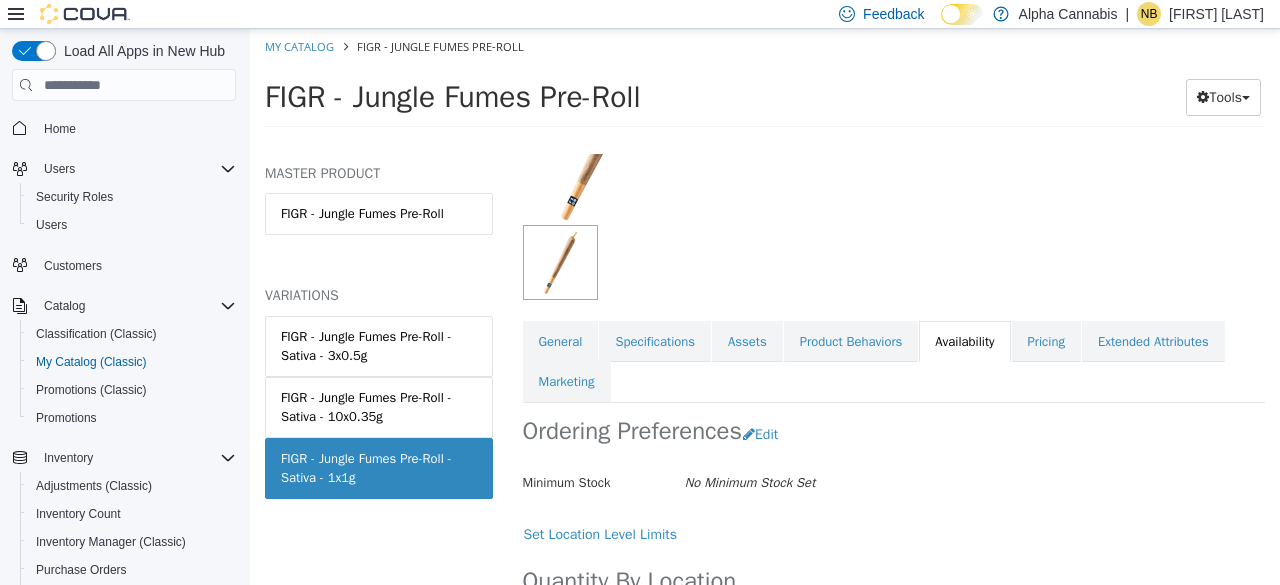 scroll, scrollTop: 340, scrollLeft: 0, axis: vertical 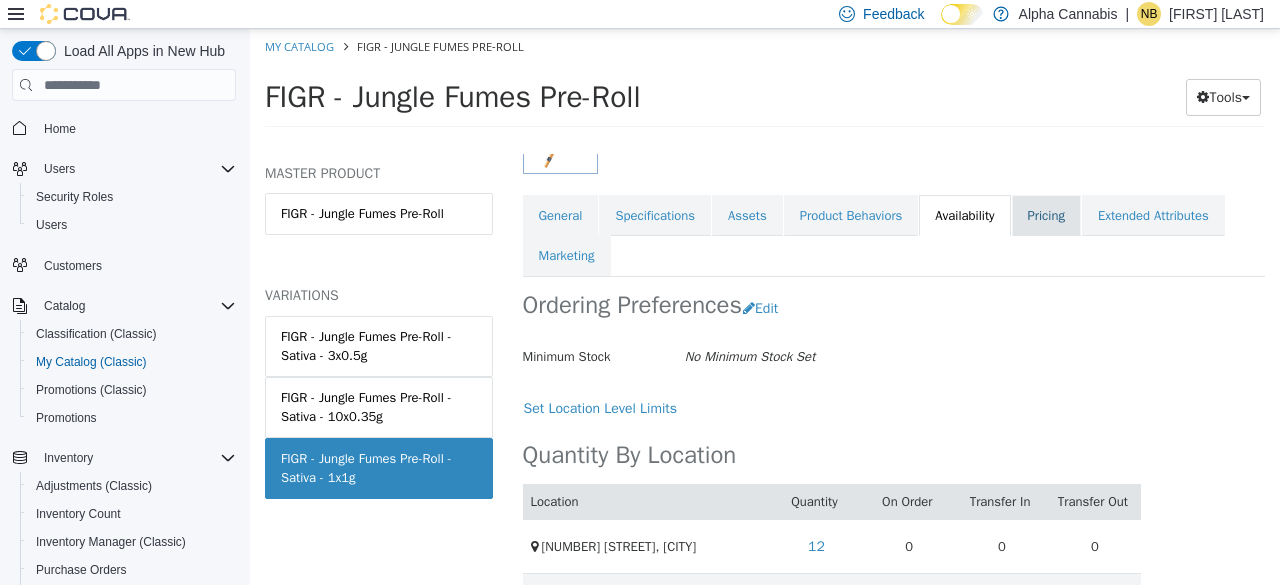 click on "Pricing" at bounding box center (1046, 216) 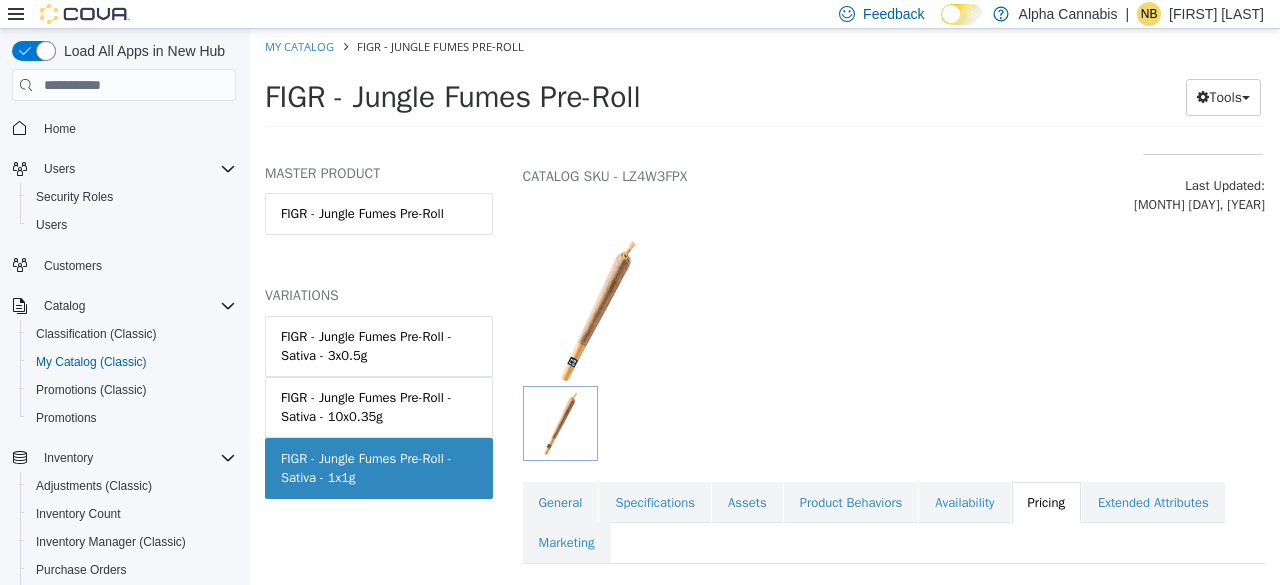 scroll, scrollTop: 338, scrollLeft: 0, axis: vertical 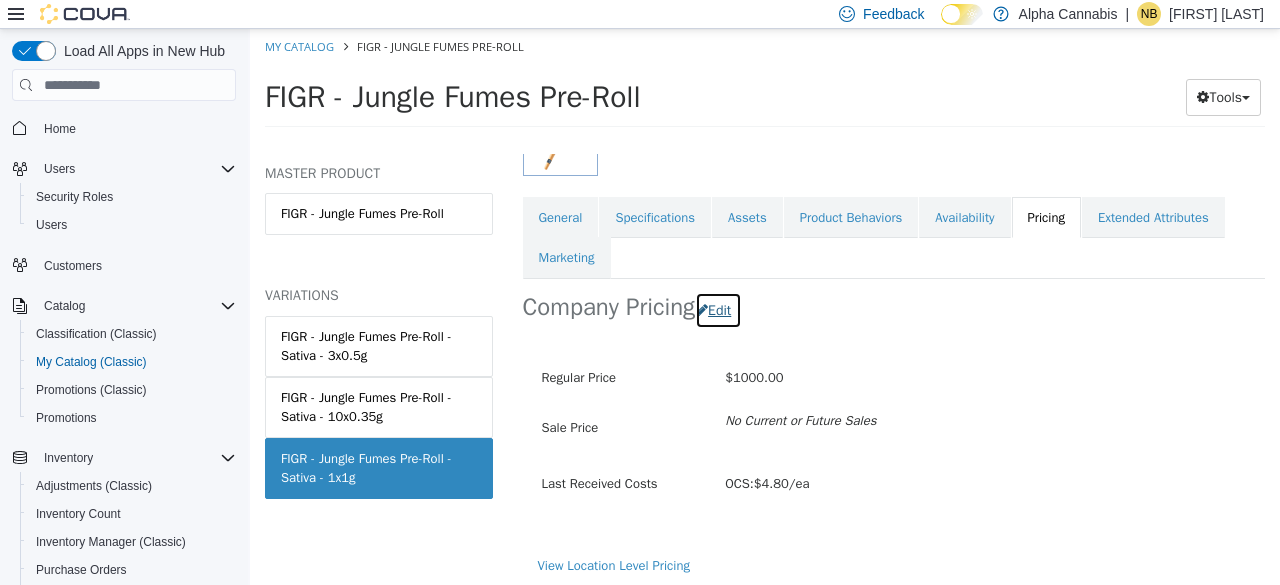 click on "Edit" at bounding box center (718, 310) 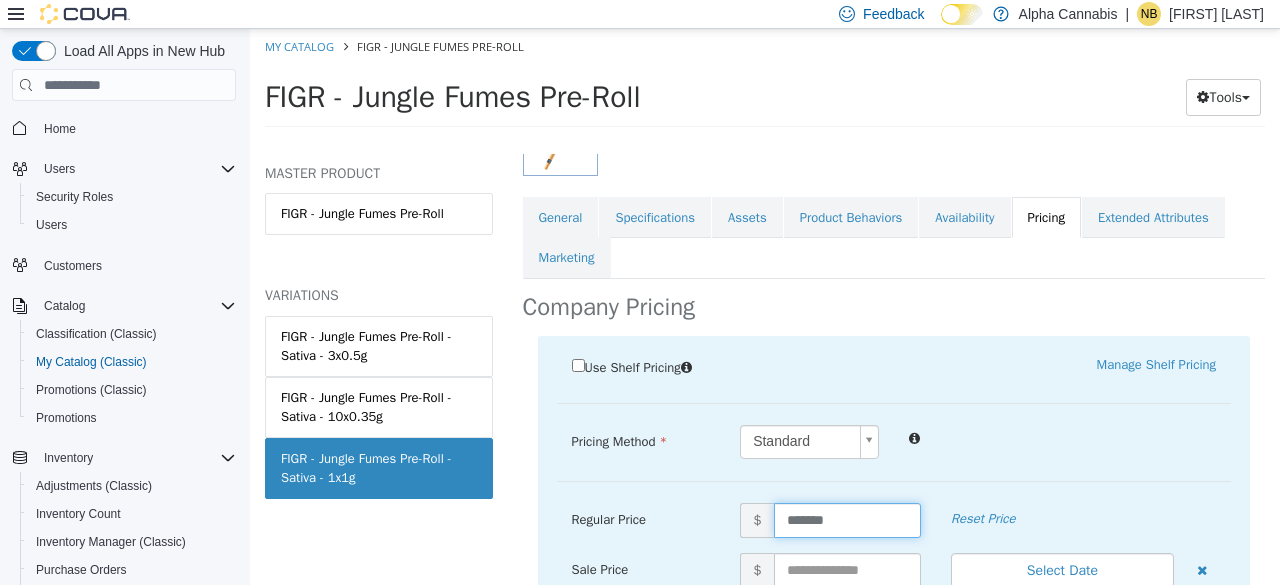 click on "*******" at bounding box center [847, 520] 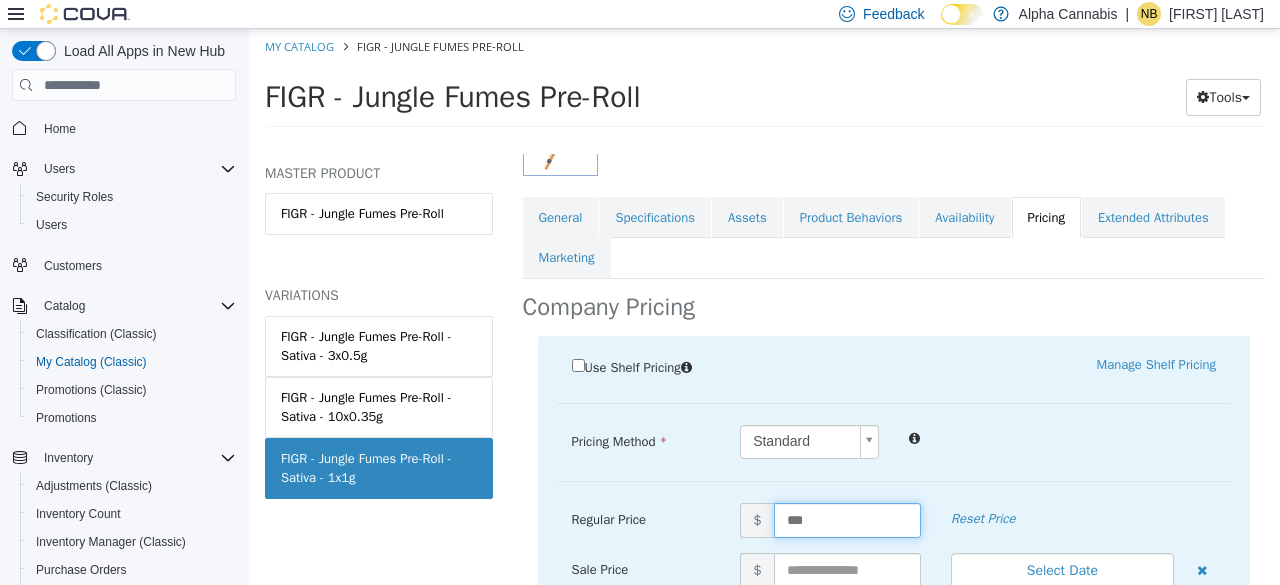 type on "****" 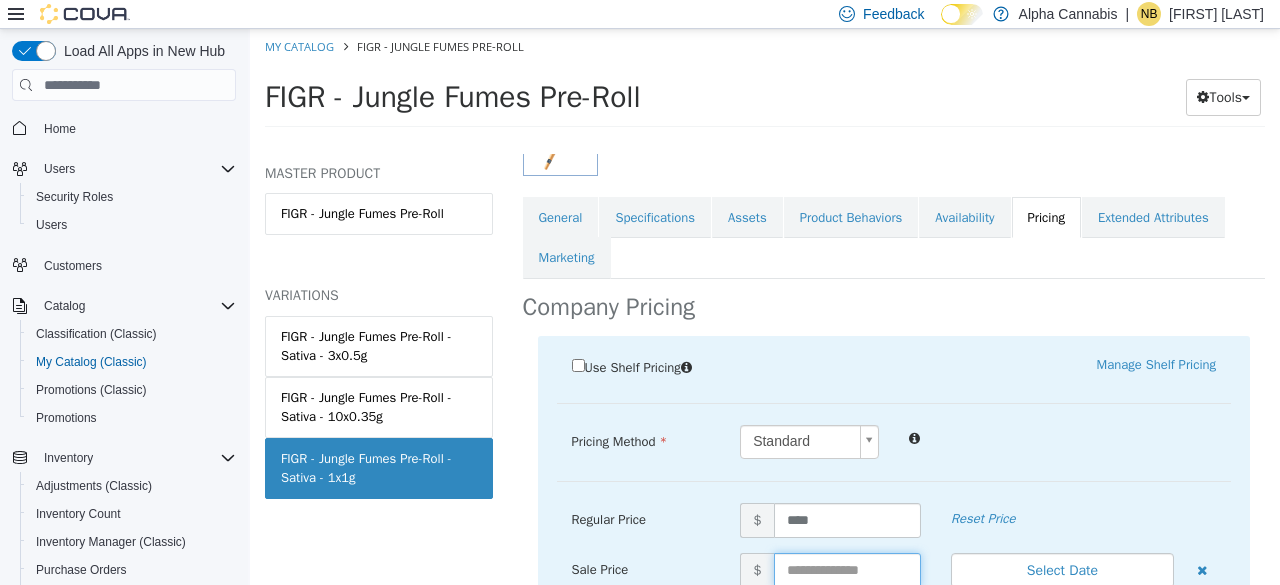 scroll, scrollTop: 613, scrollLeft: 0, axis: vertical 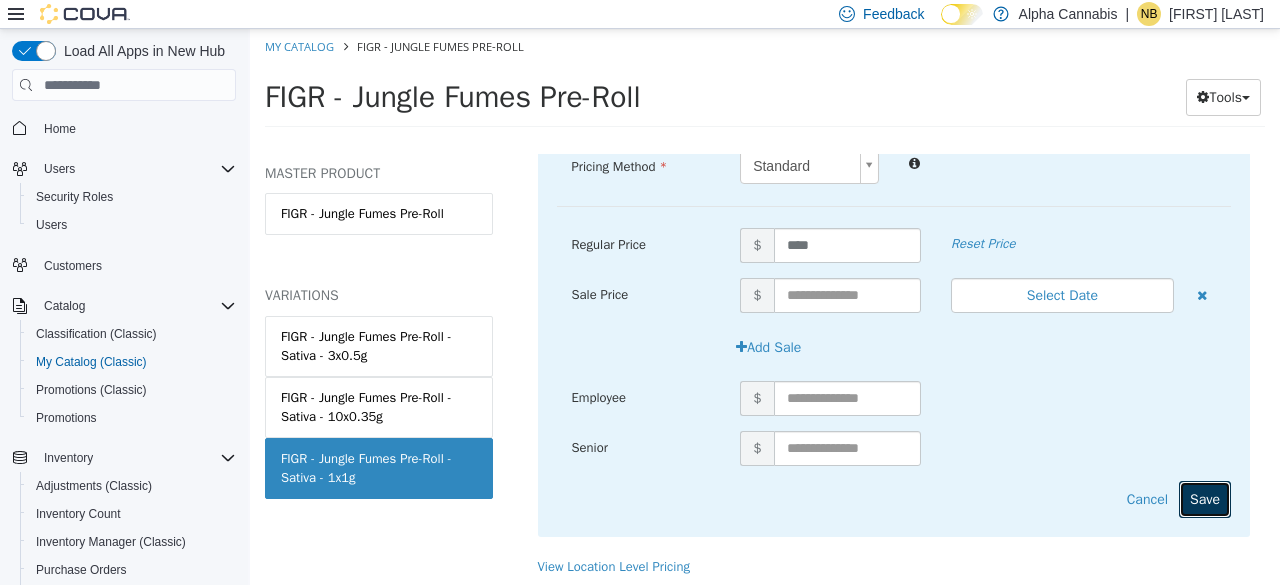 click on "Save" at bounding box center [1205, 499] 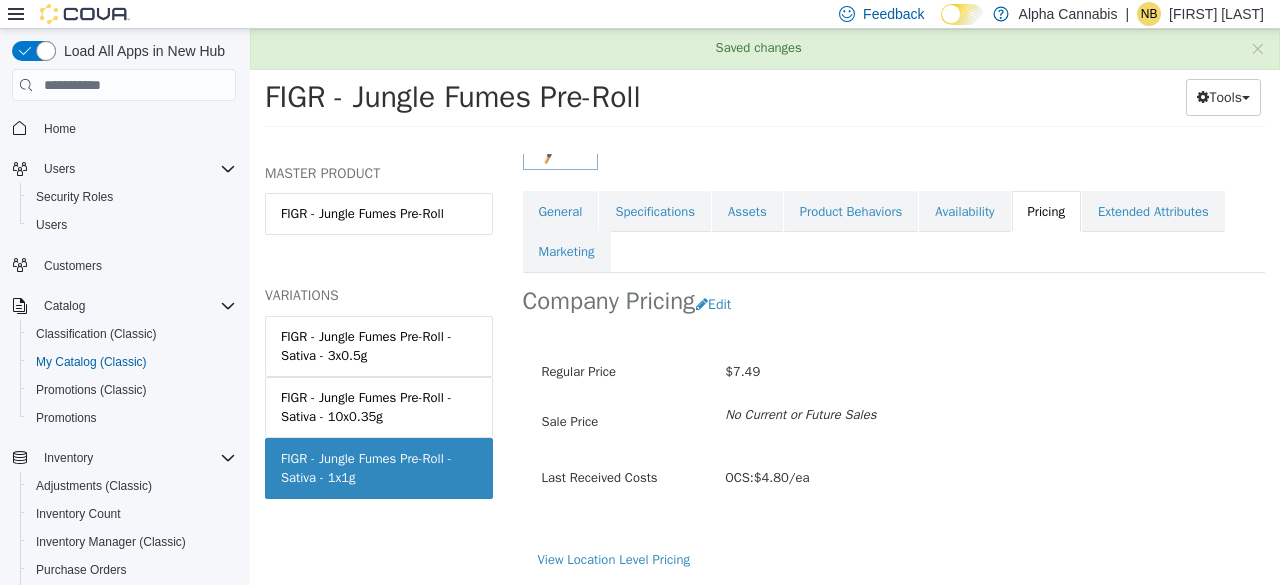 scroll, scrollTop: 338, scrollLeft: 0, axis: vertical 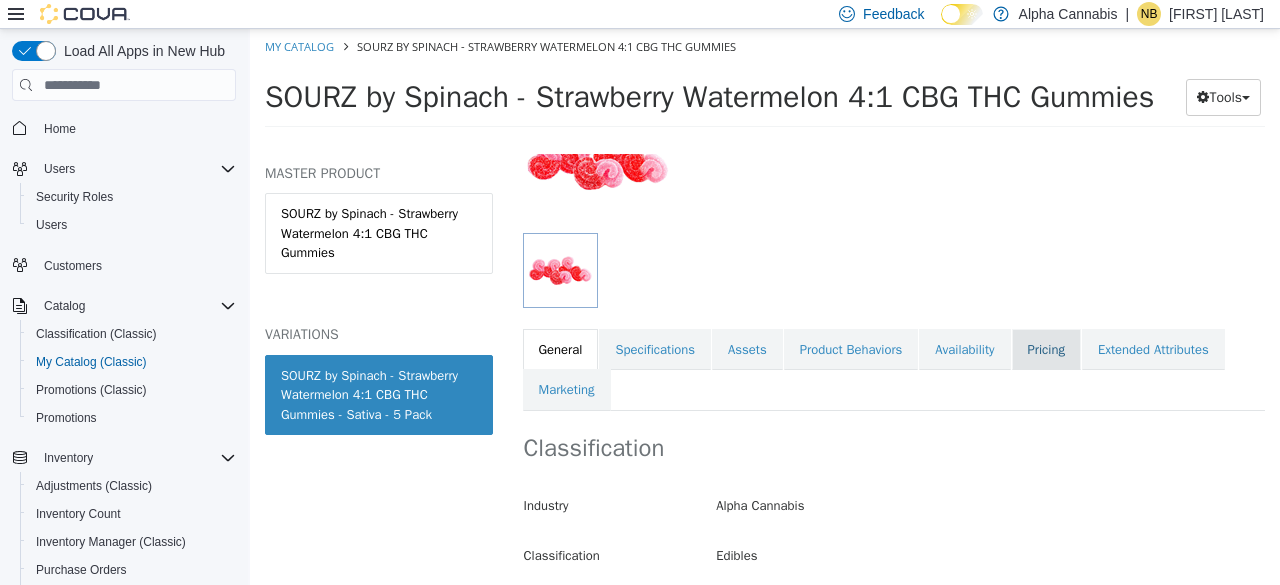 click on "Pricing" at bounding box center [1046, 350] 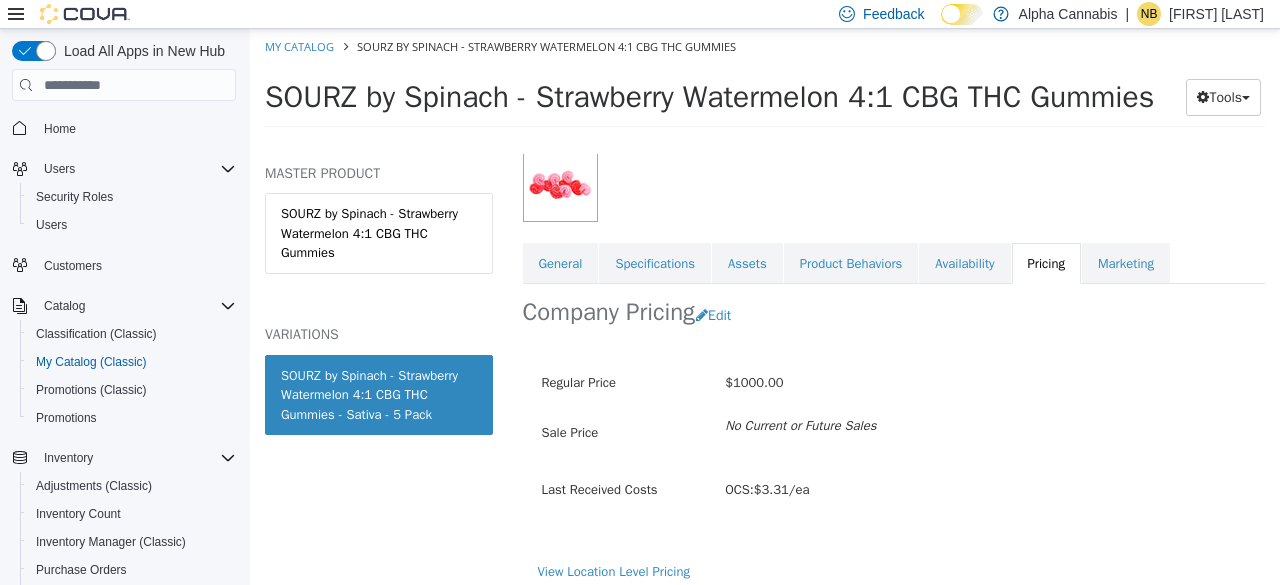 scroll, scrollTop: 299, scrollLeft: 0, axis: vertical 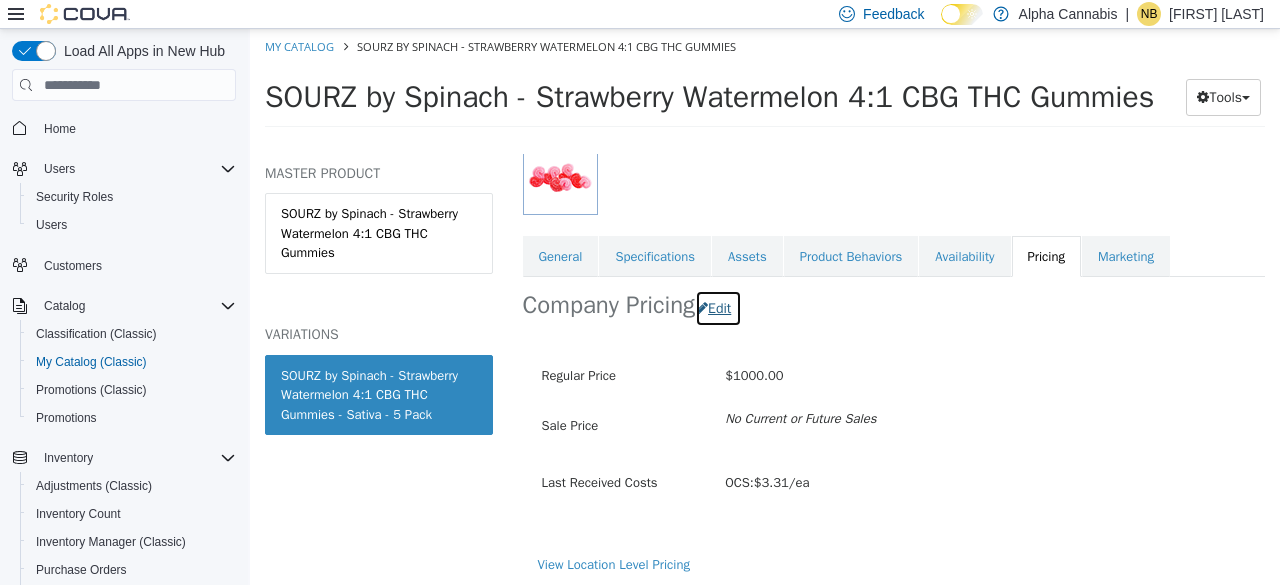 click on "Edit" at bounding box center [718, 308] 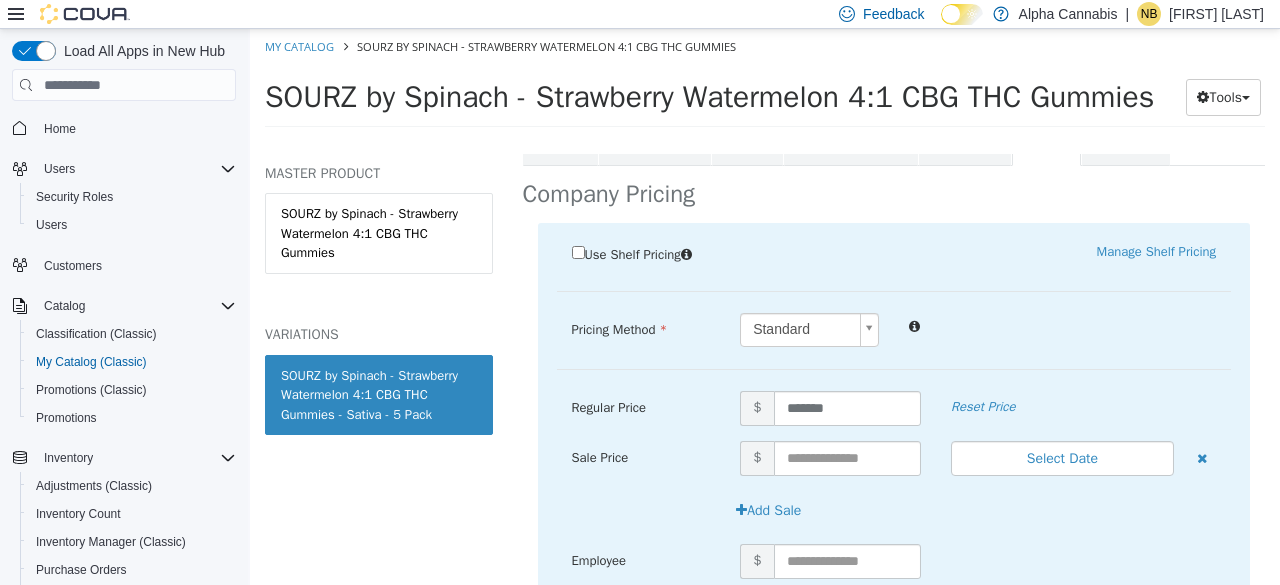 scroll, scrollTop: 416, scrollLeft: 0, axis: vertical 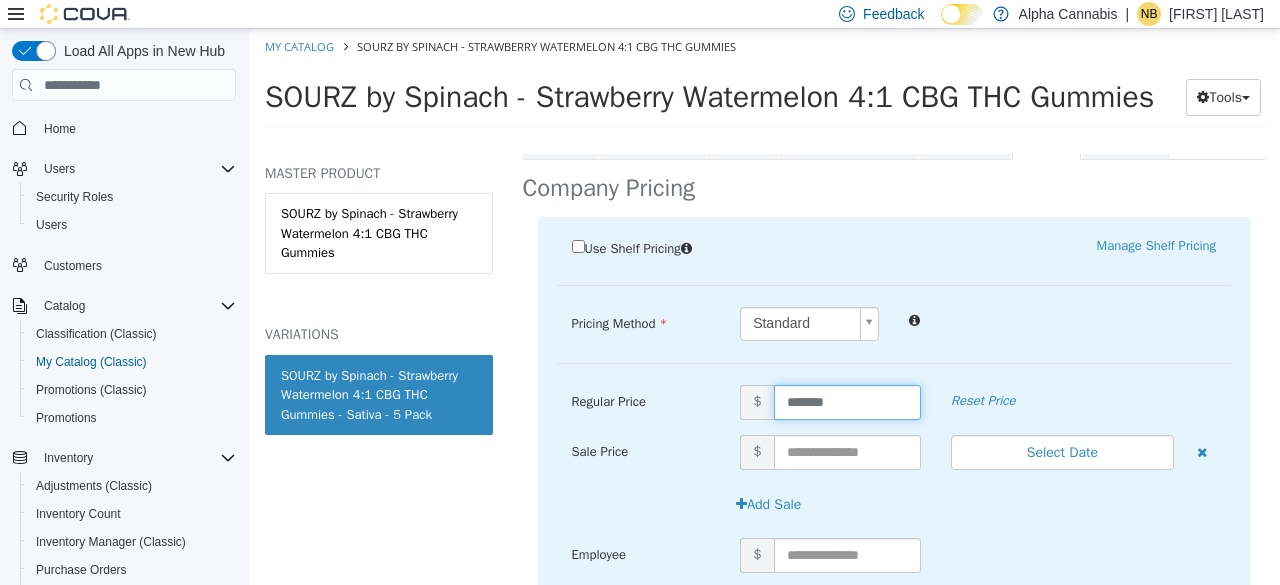 click on "*******" at bounding box center (847, 402) 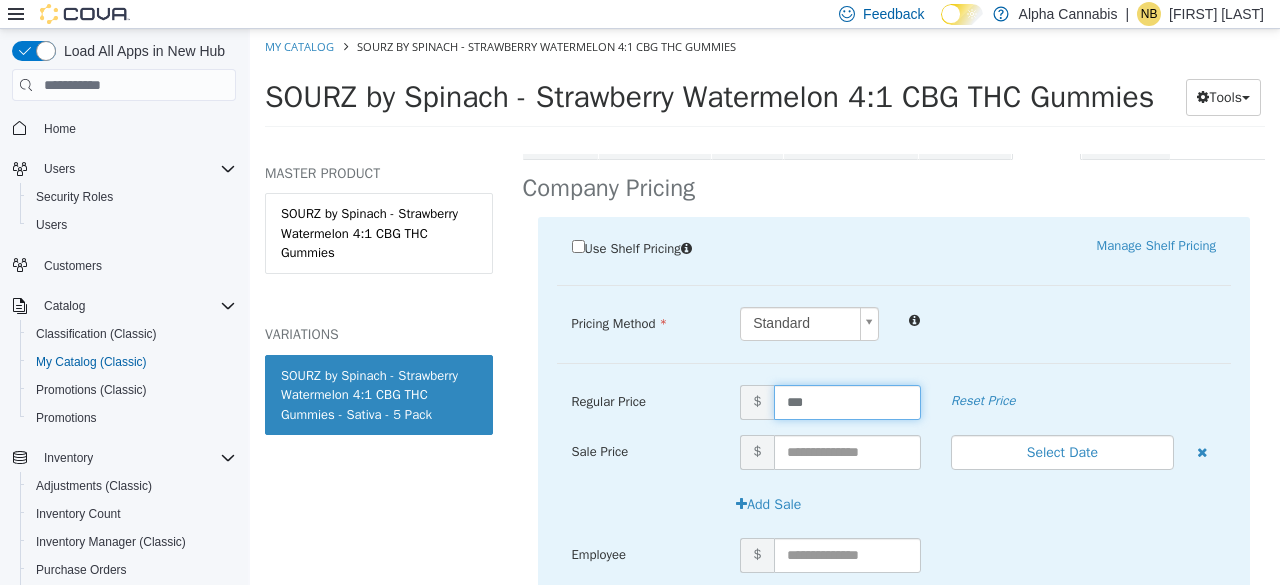 type on "****" 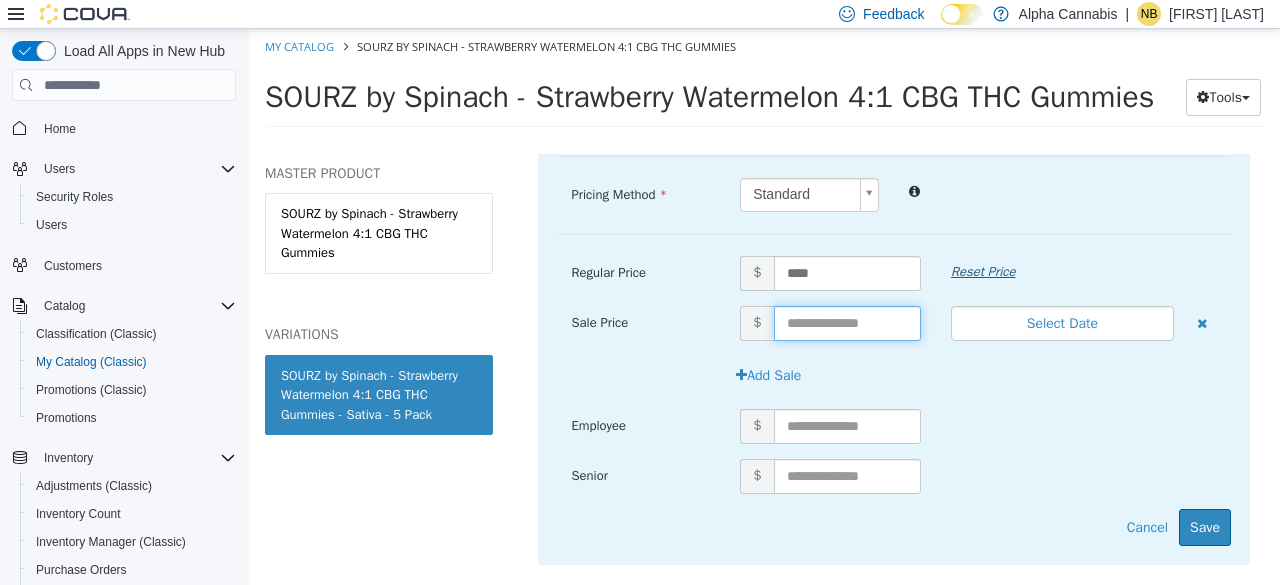 scroll, scrollTop: 573, scrollLeft: 0, axis: vertical 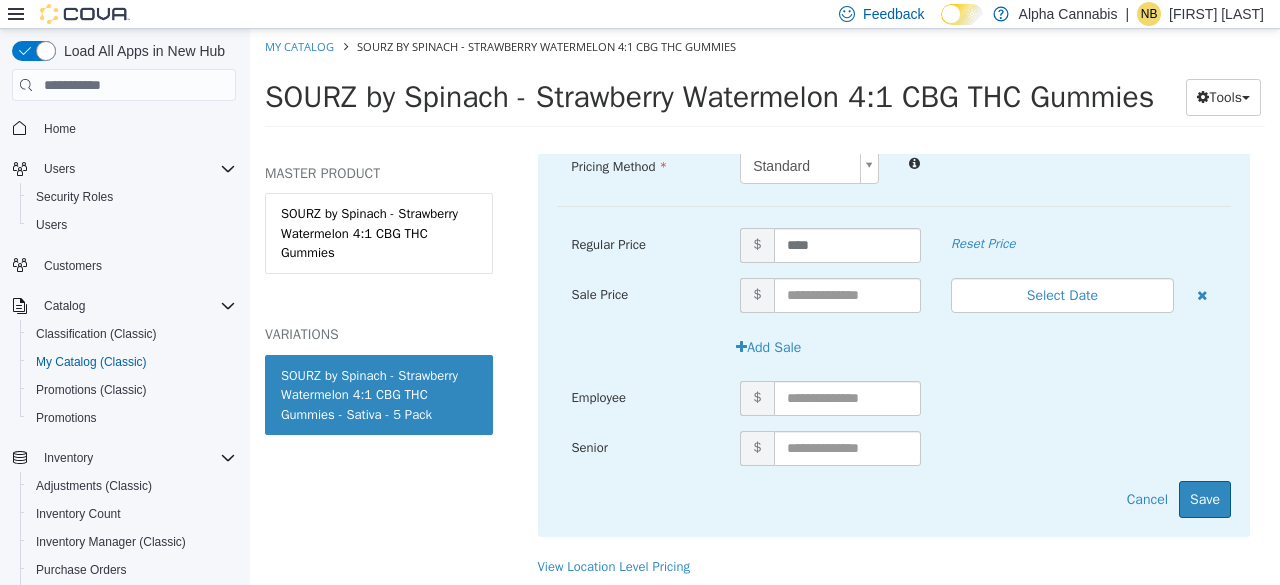 click on "Use Shelf Pricing    Manage Shelf Pricing Shelf Price     Select a Shelf Price                             Shelf Price is required Pricing Method     Standard                             * Regular Price $ **** Reset Price Sale Price $ Select Date     (UTC-4) Toronto                                Add Sale Employee $ Senior $ Cancel Save" at bounding box center (894, 298) 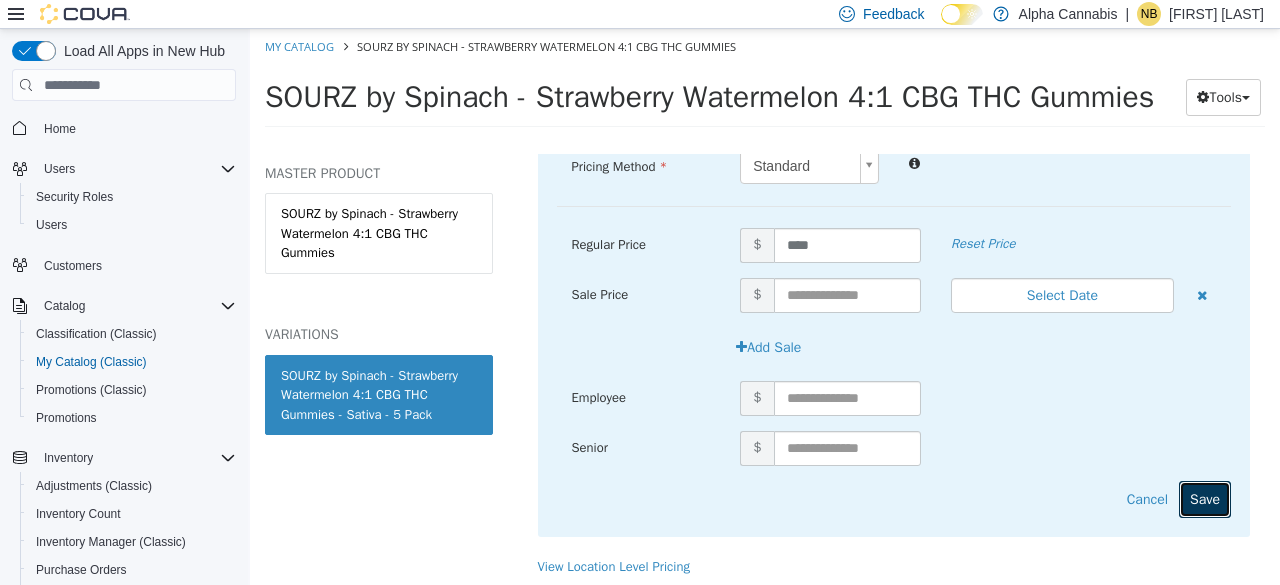 click on "Save" at bounding box center [1205, 499] 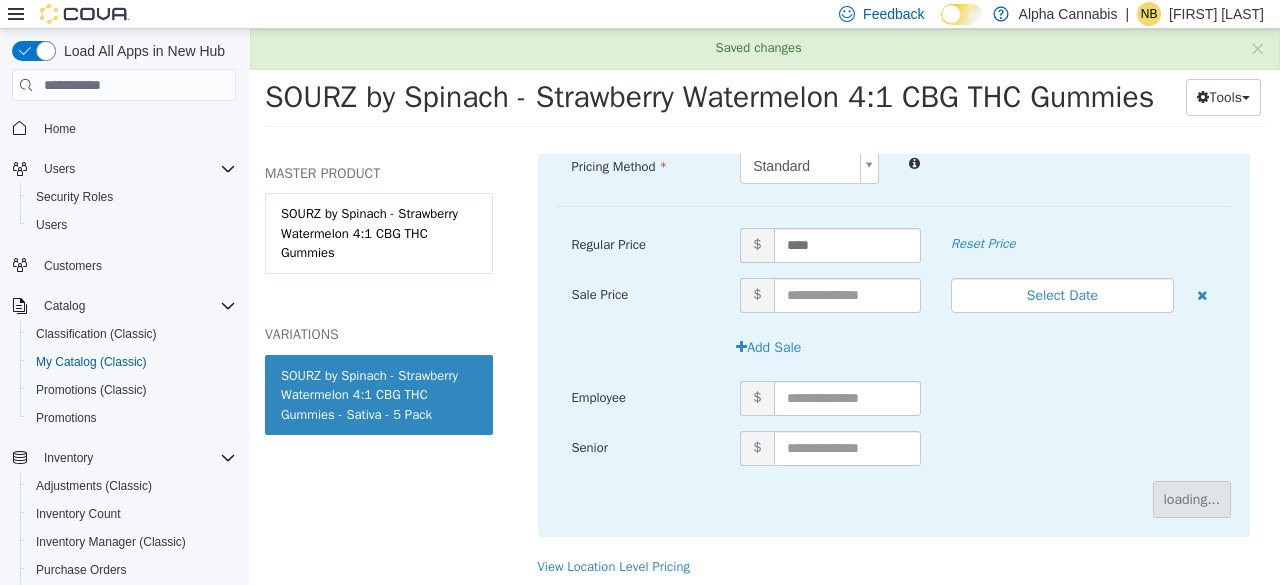 scroll, scrollTop: 299, scrollLeft: 0, axis: vertical 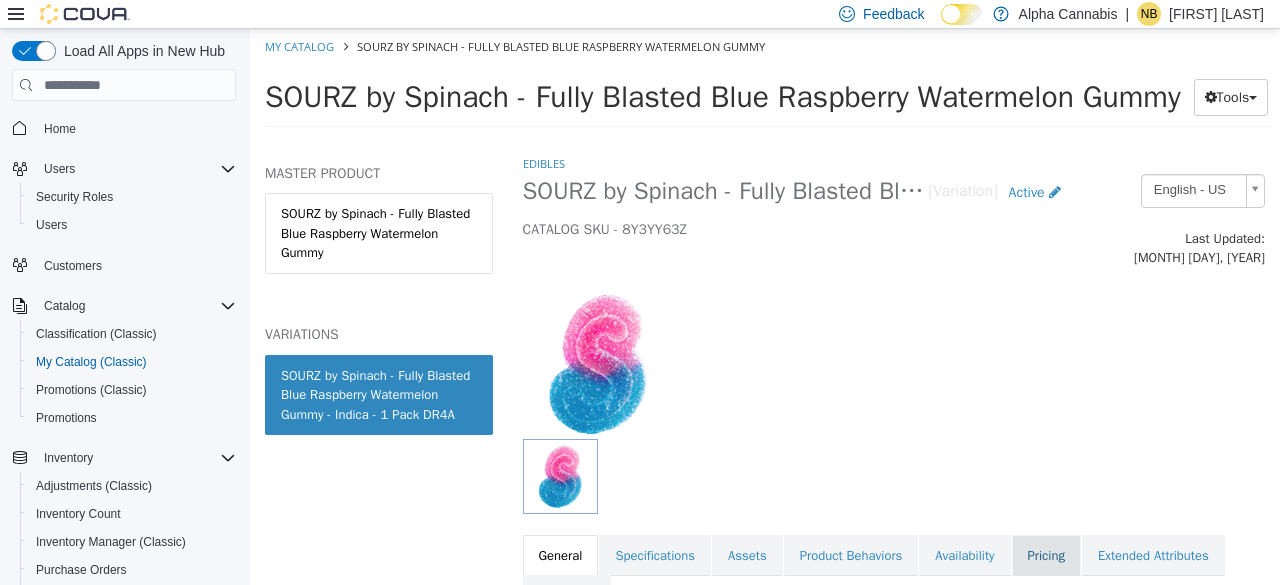 click on "Pricing" at bounding box center (1046, 556) 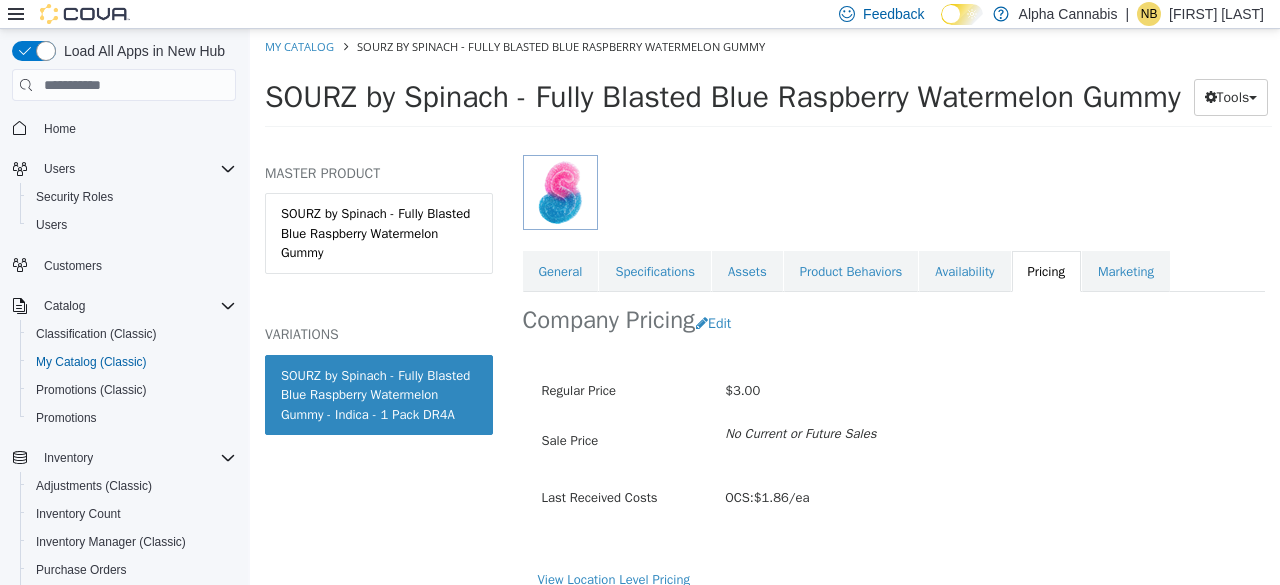 scroll, scrollTop: 299, scrollLeft: 0, axis: vertical 